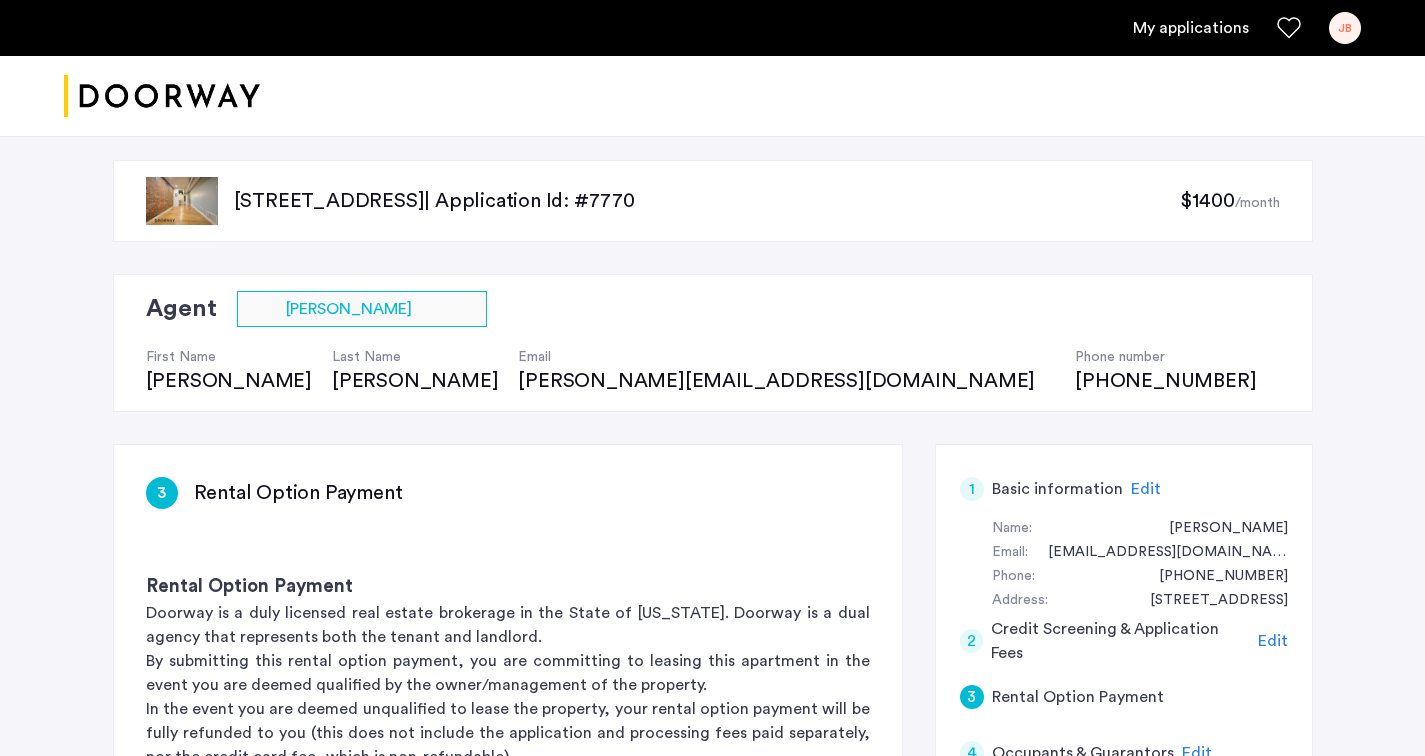 scroll, scrollTop: 566, scrollLeft: 0, axis: vertical 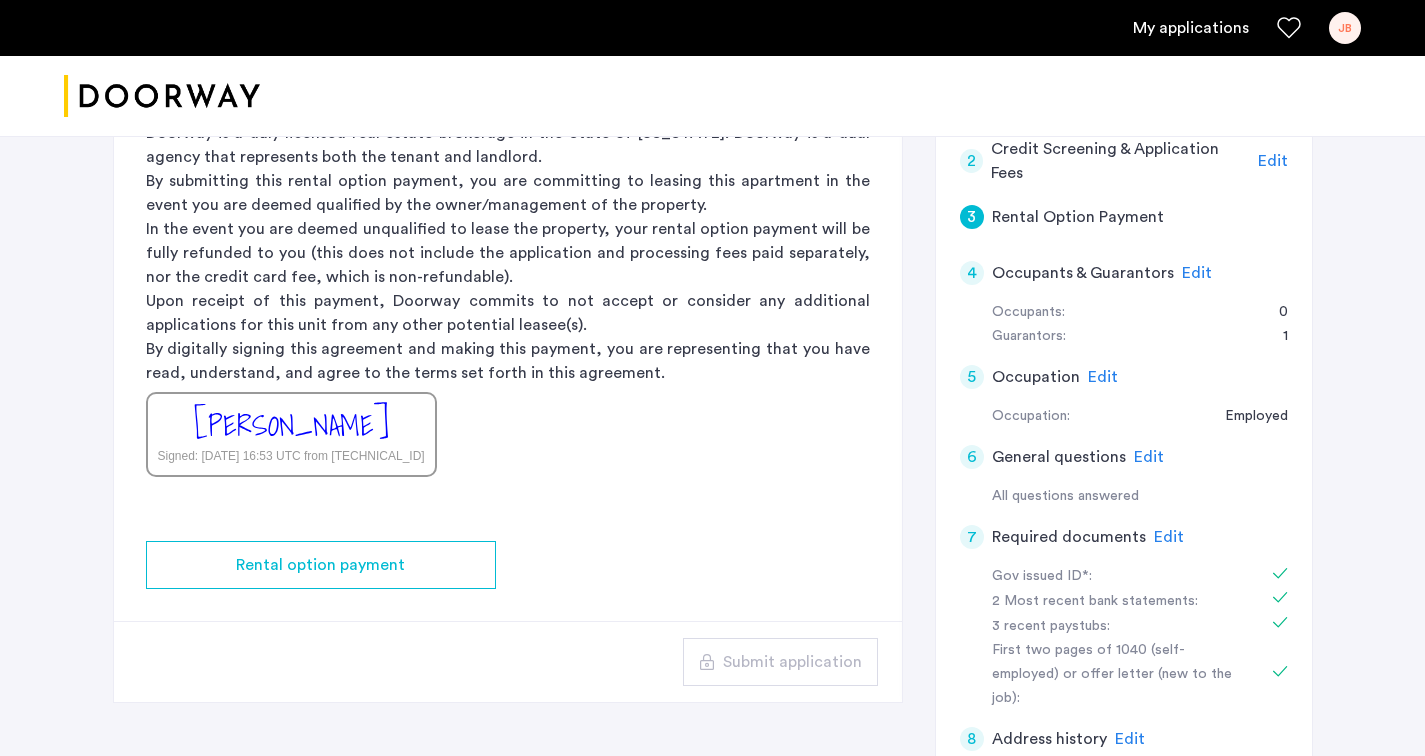 click on "3 Rental Option Payment Rental Option Payment Doorway is a duly licensed real estate brokerage in the State of [US_STATE]. Doorway is a dual agency that represents both the tenant and landlord. By submitting this rental option payment, you are committing to leasing this apartment in the event you are deemed qualified by the owner/management of the property. In the event you are deemed unqualified to lease the property, your rental option payment will be fully refunded to you (this does not include the application and processing fees paid separately, nor the credit card fee, which is non-refundable). Upon receipt of this payment, [PERSON_NAME] commits to not accept or consider any additional applications for this unit from any other potential leasee(s). By digitally signing this agreement and making this payment, you are representing that you have read, understand, and agree to the terms set forth in this agreement. [PERSON_NAME] Signed: [DATE] 16:53 UTC from [TECHNICAL_ID] Rental option payment" 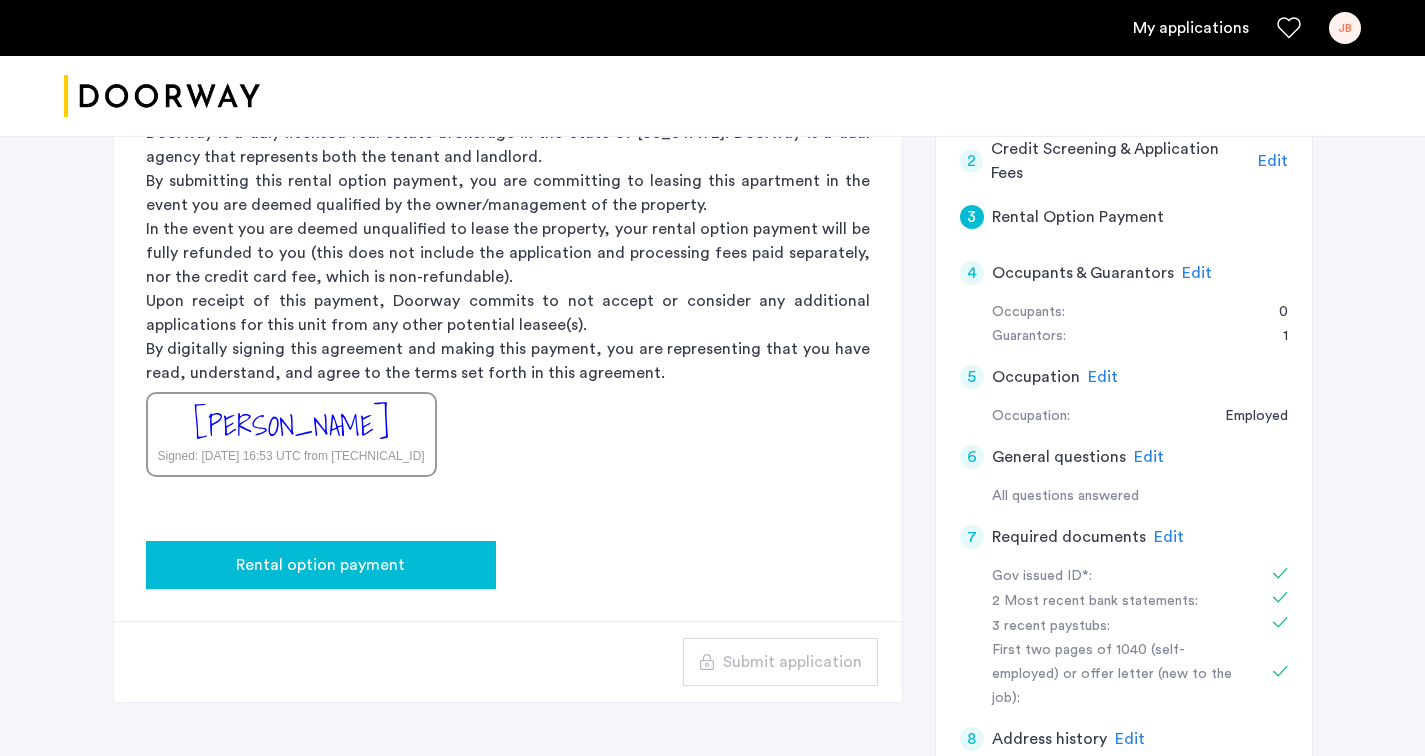 click on "Rental option payment" 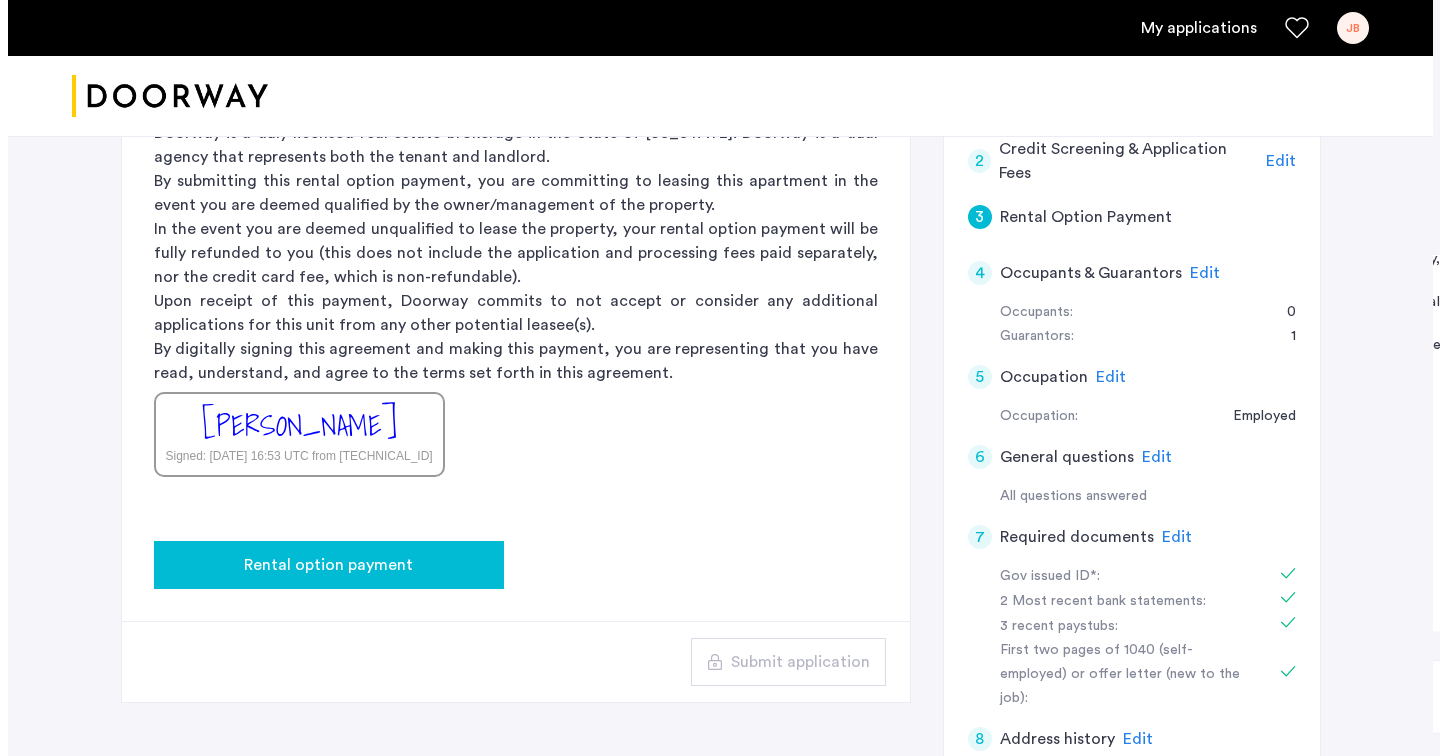 scroll, scrollTop: 0, scrollLeft: 0, axis: both 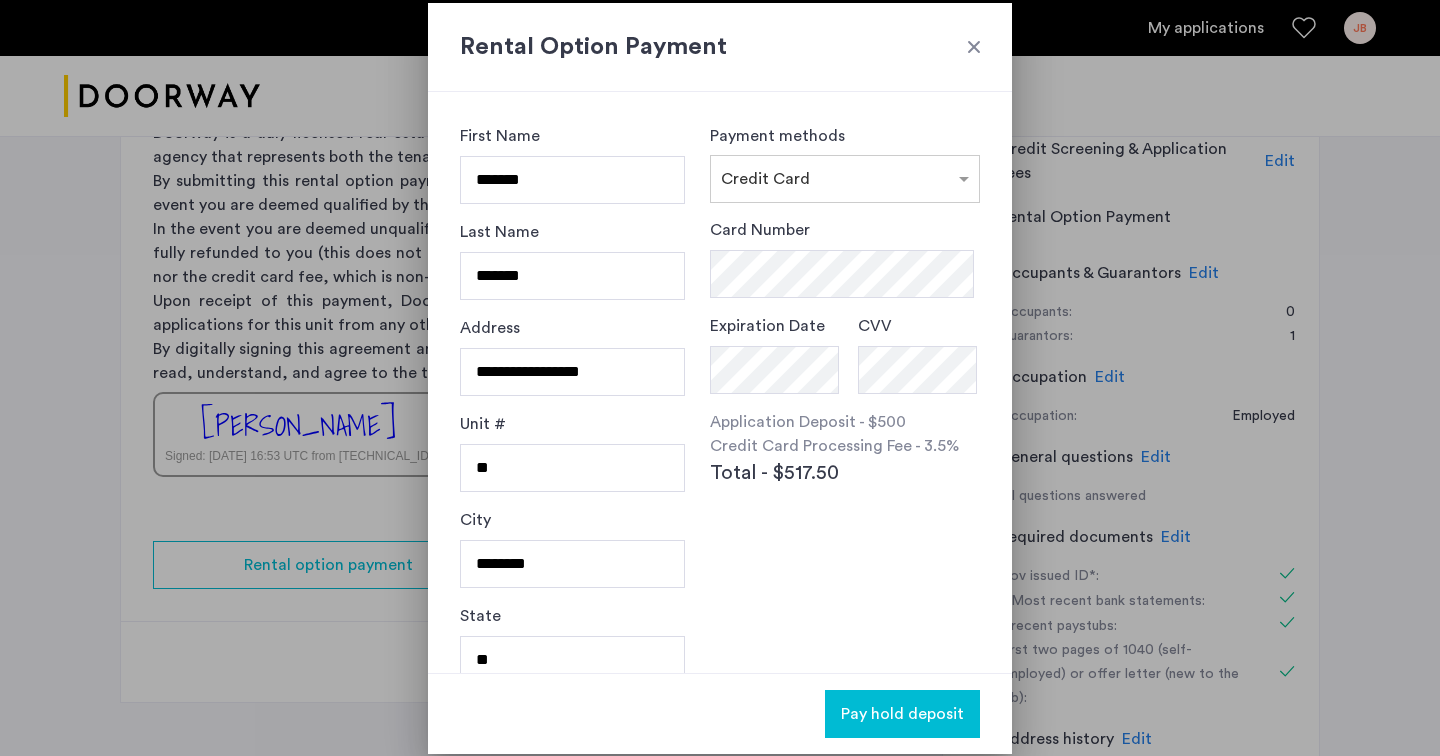 click at bounding box center [974, 47] 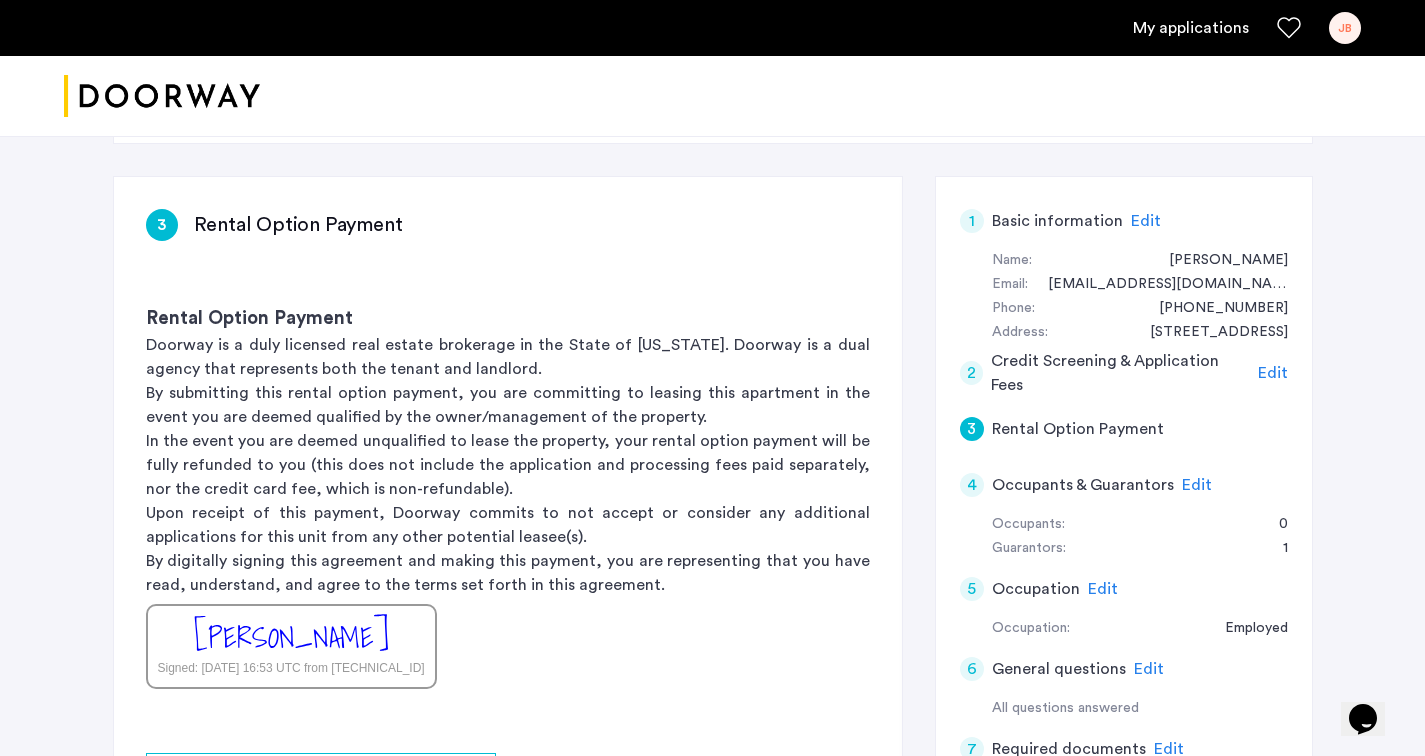 scroll, scrollTop: 310, scrollLeft: 0, axis: vertical 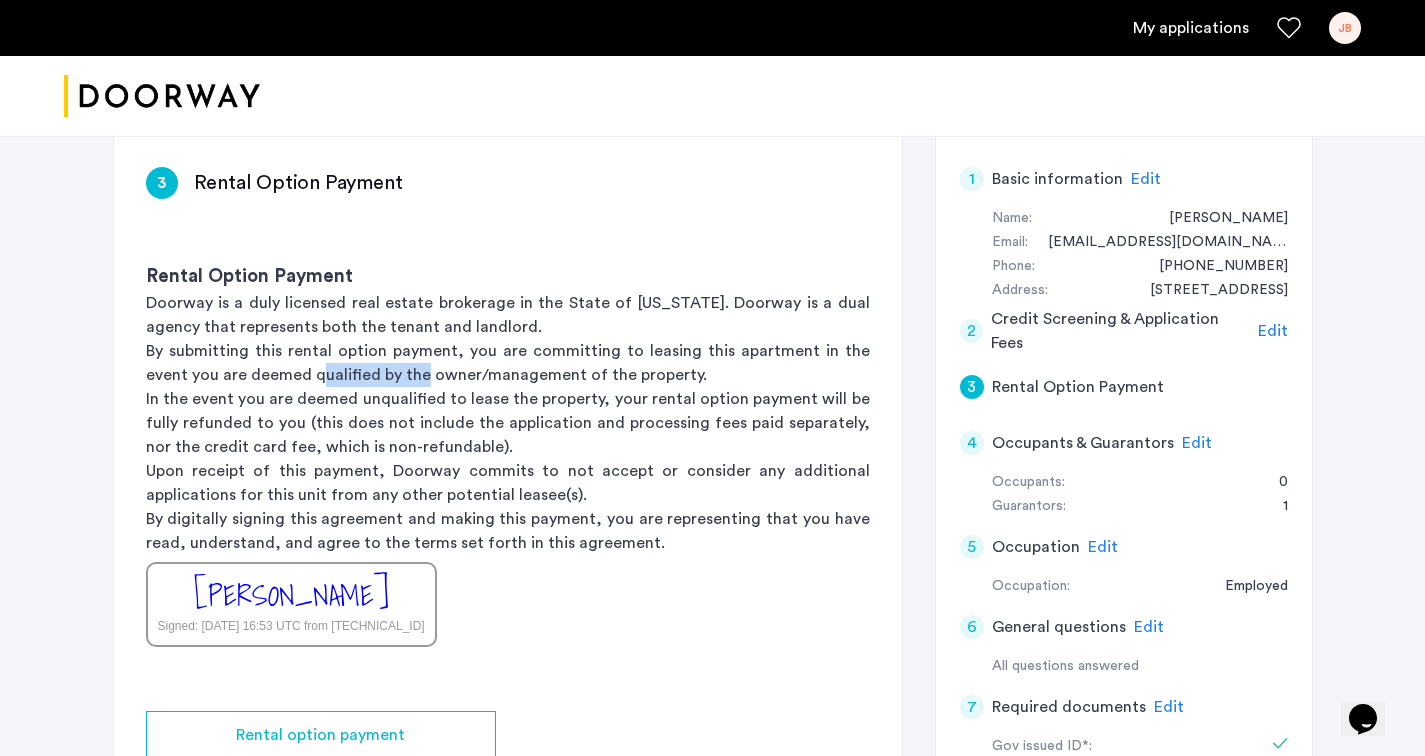 drag, startPoint x: 377, startPoint y: 372, endPoint x: 278, endPoint y: 384, distance: 99.724625 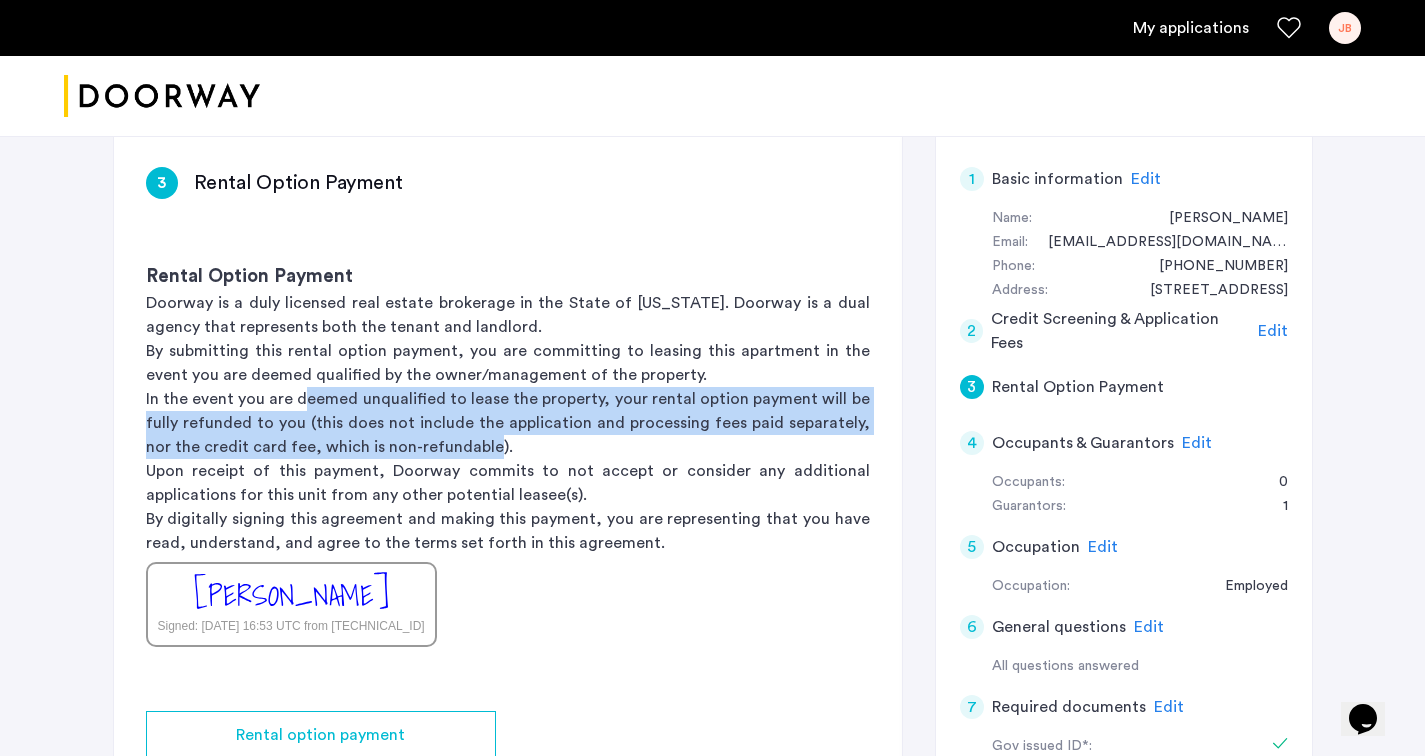 drag, startPoint x: 306, startPoint y: 398, endPoint x: 455, endPoint y: 455, distance: 159.53056 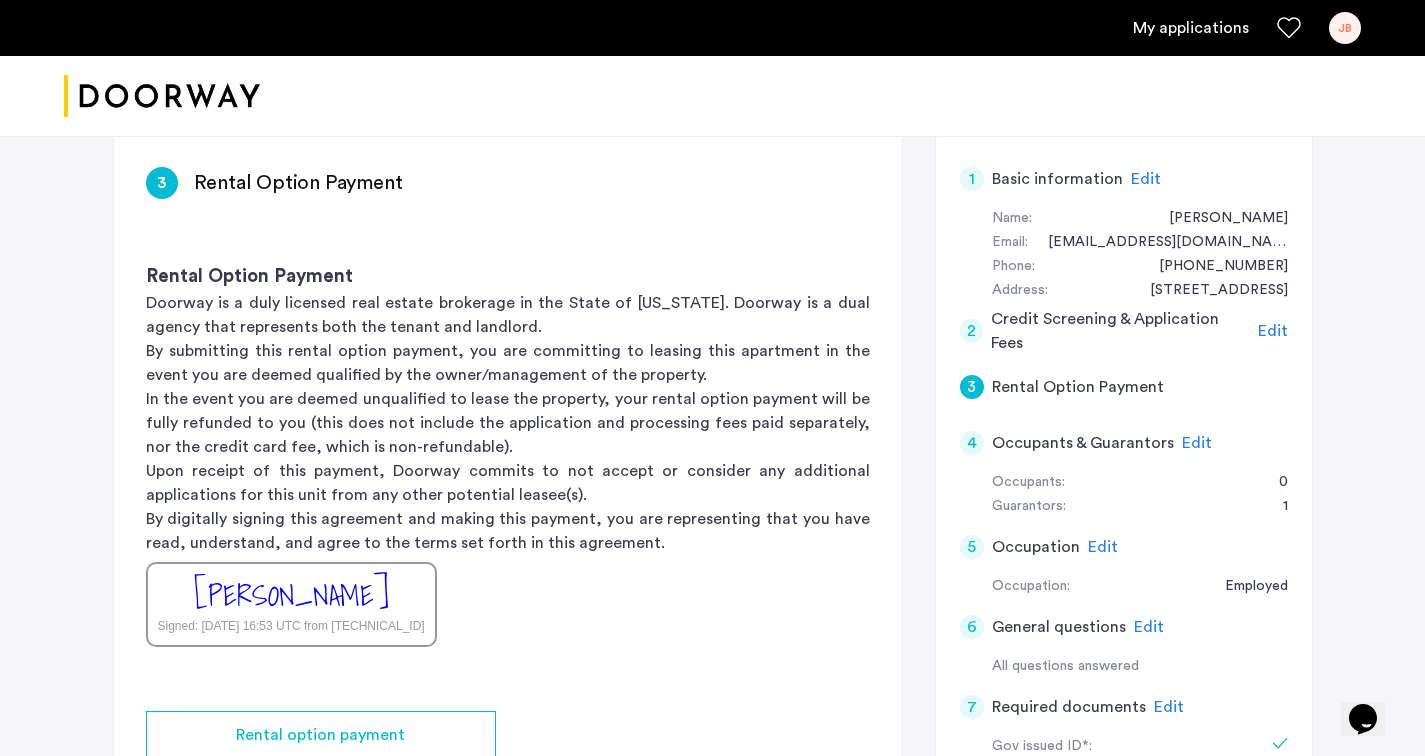 click on "Upon receipt of this payment, Doorway commits to not accept or consider any additional applications for this unit from any other potential leasee(s)." 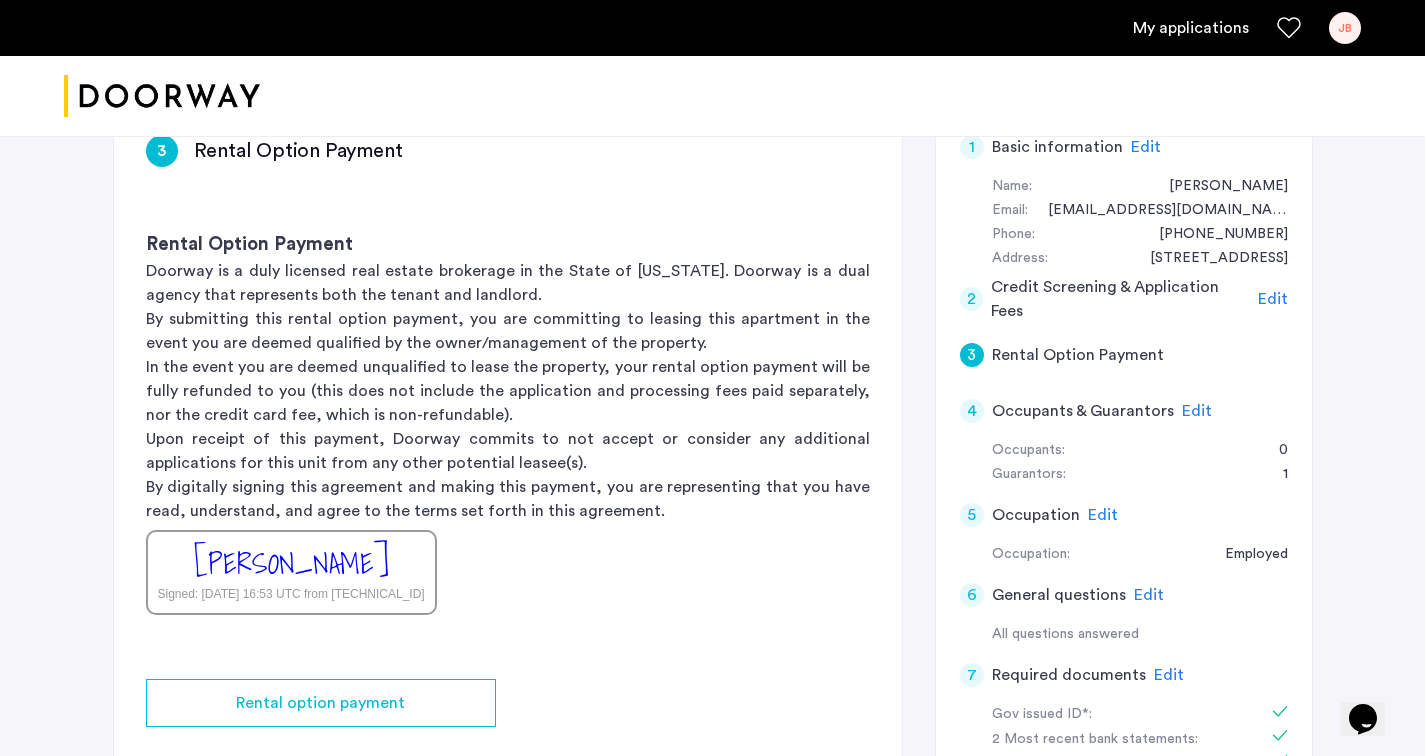 scroll, scrollTop: 344, scrollLeft: 0, axis: vertical 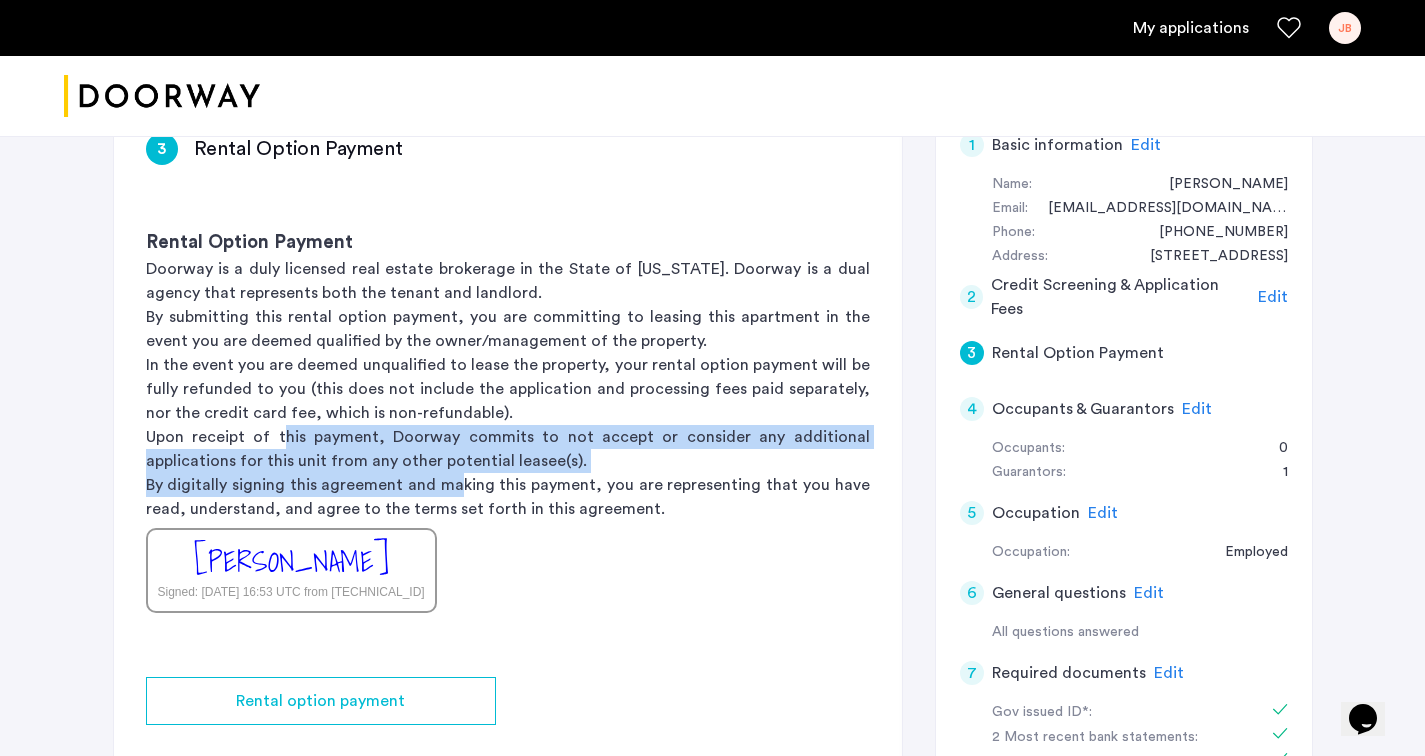 drag, startPoint x: 285, startPoint y: 433, endPoint x: 467, endPoint y: 491, distance: 191.01833 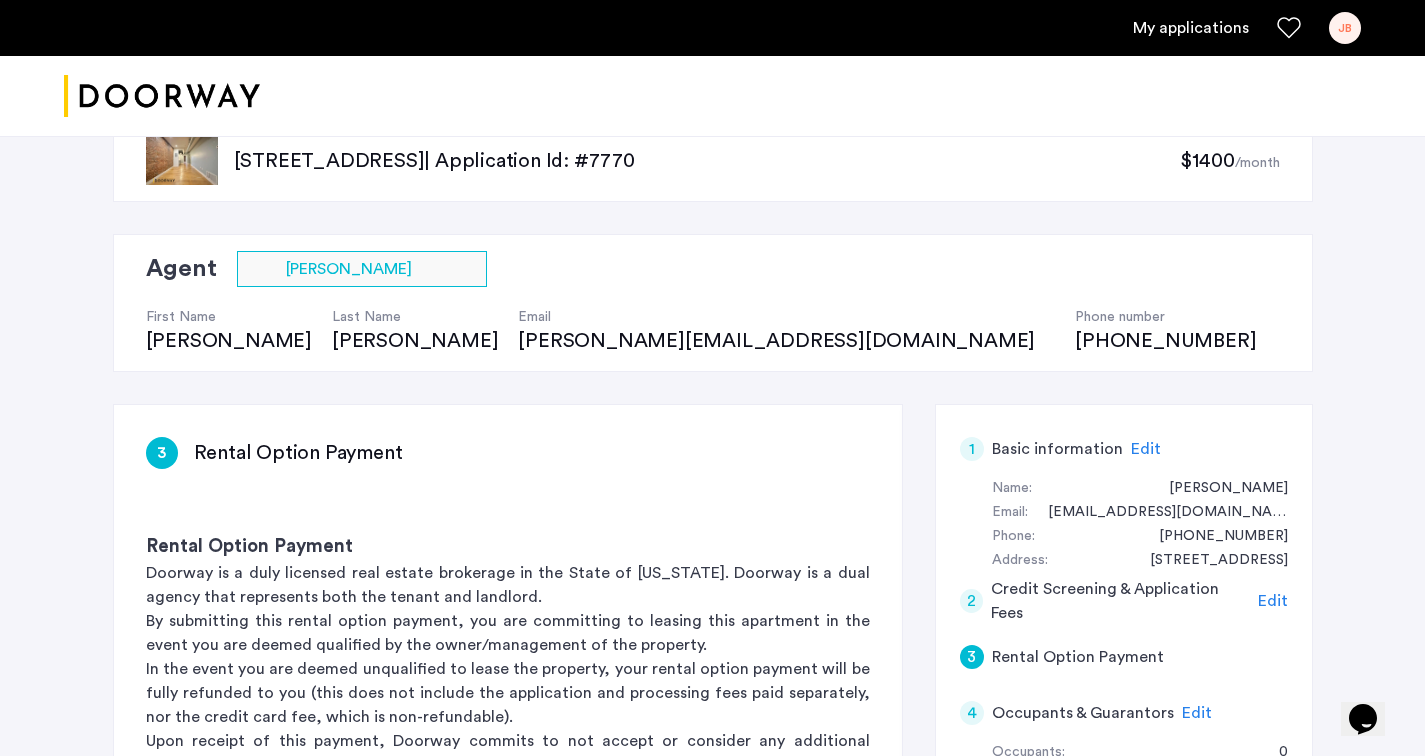 scroll, scrollTop: 26, scrollLeft: 0, axis: vertical 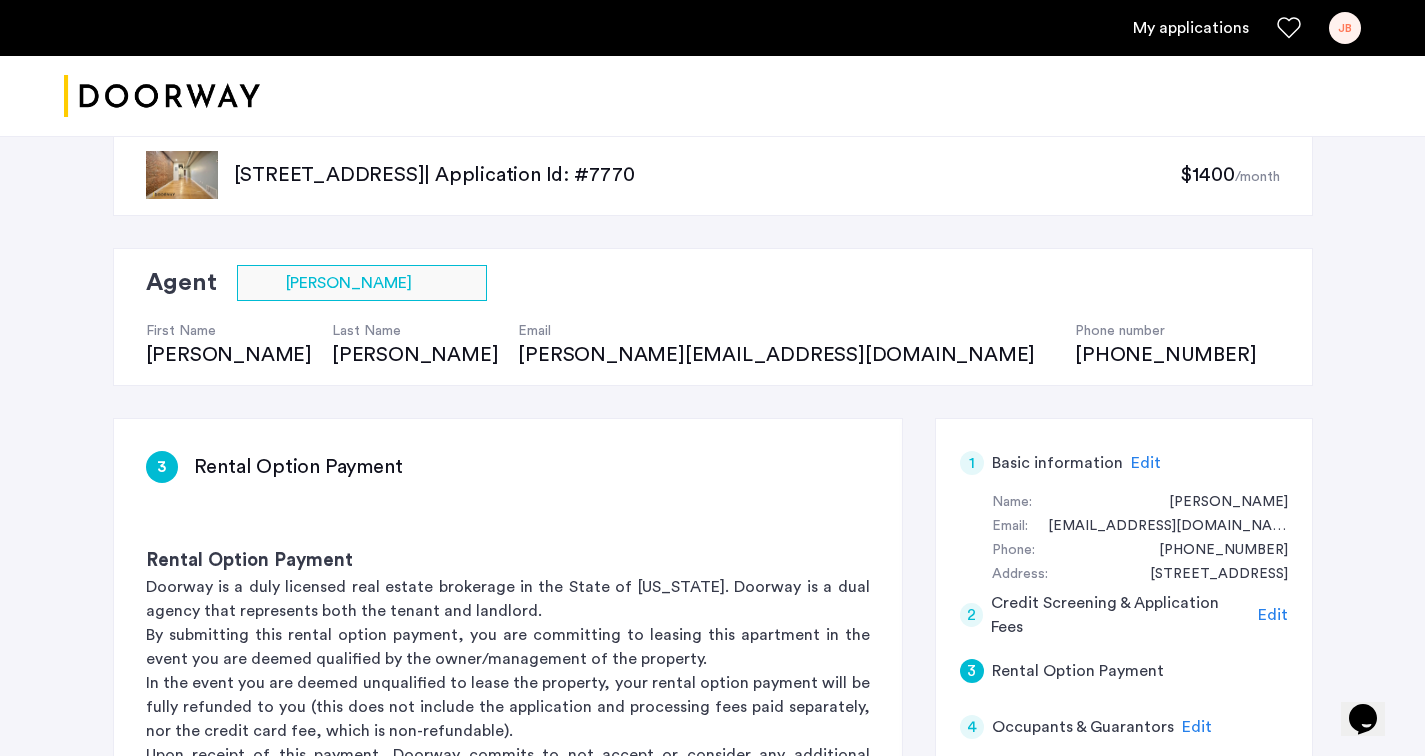 click on "[STREET_ADDRESS]  | Application Id: #7770" 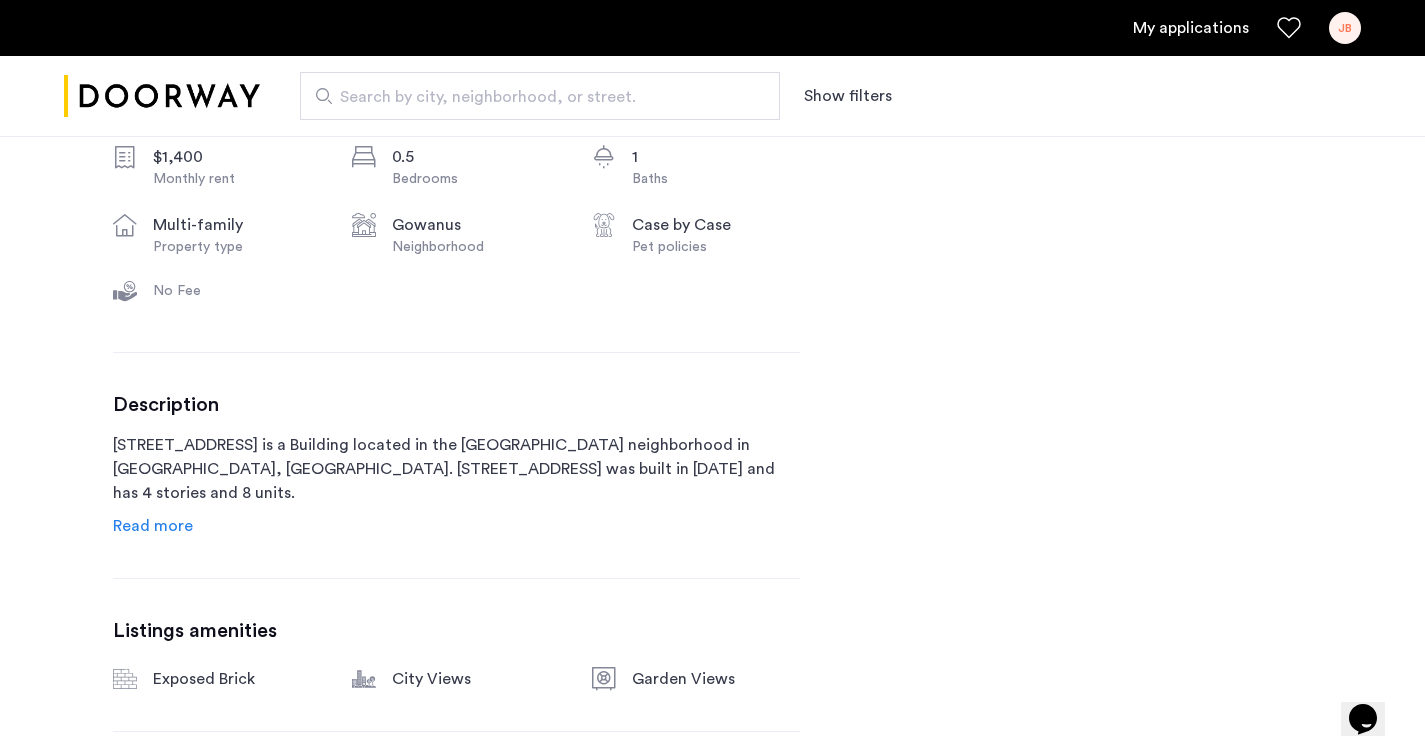 scroll, scrollTop: 906, scrollLeft: 0, axis: vertical 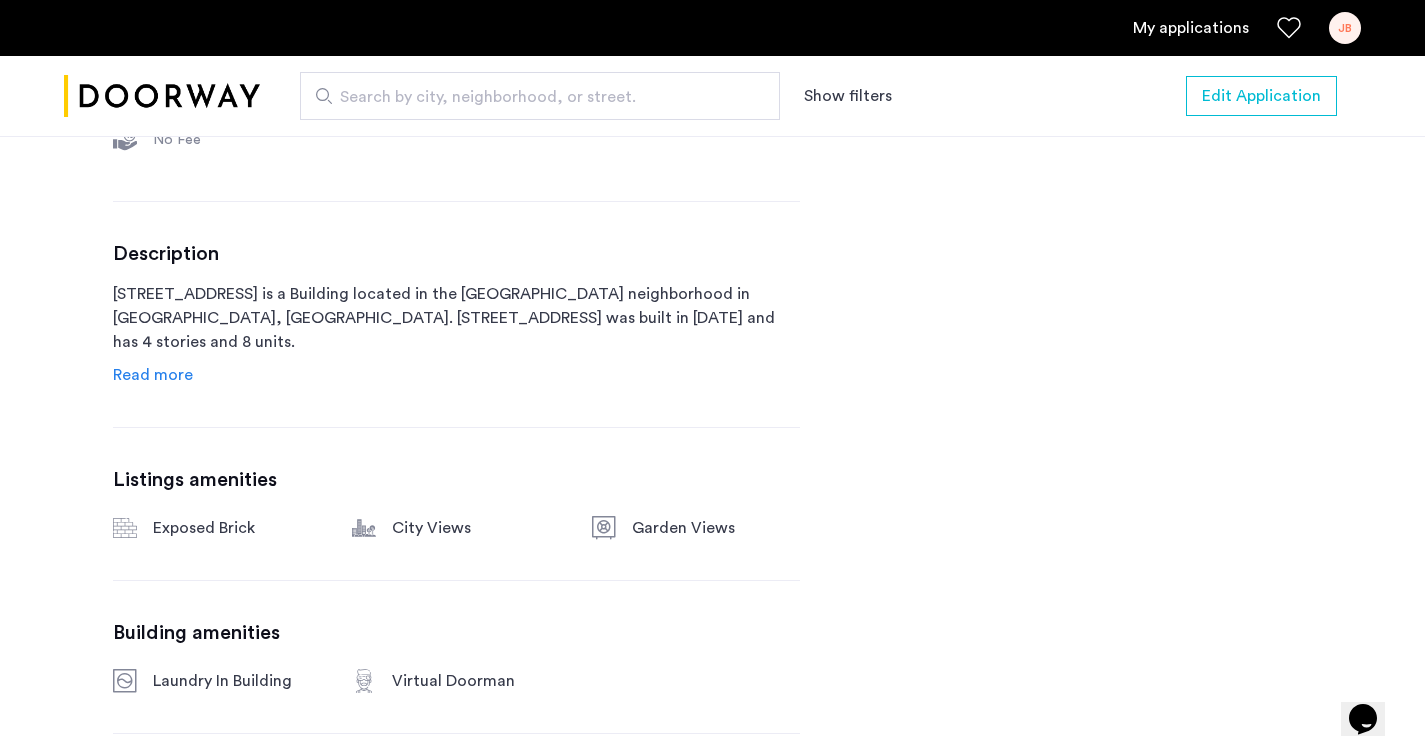 click on "Read more" 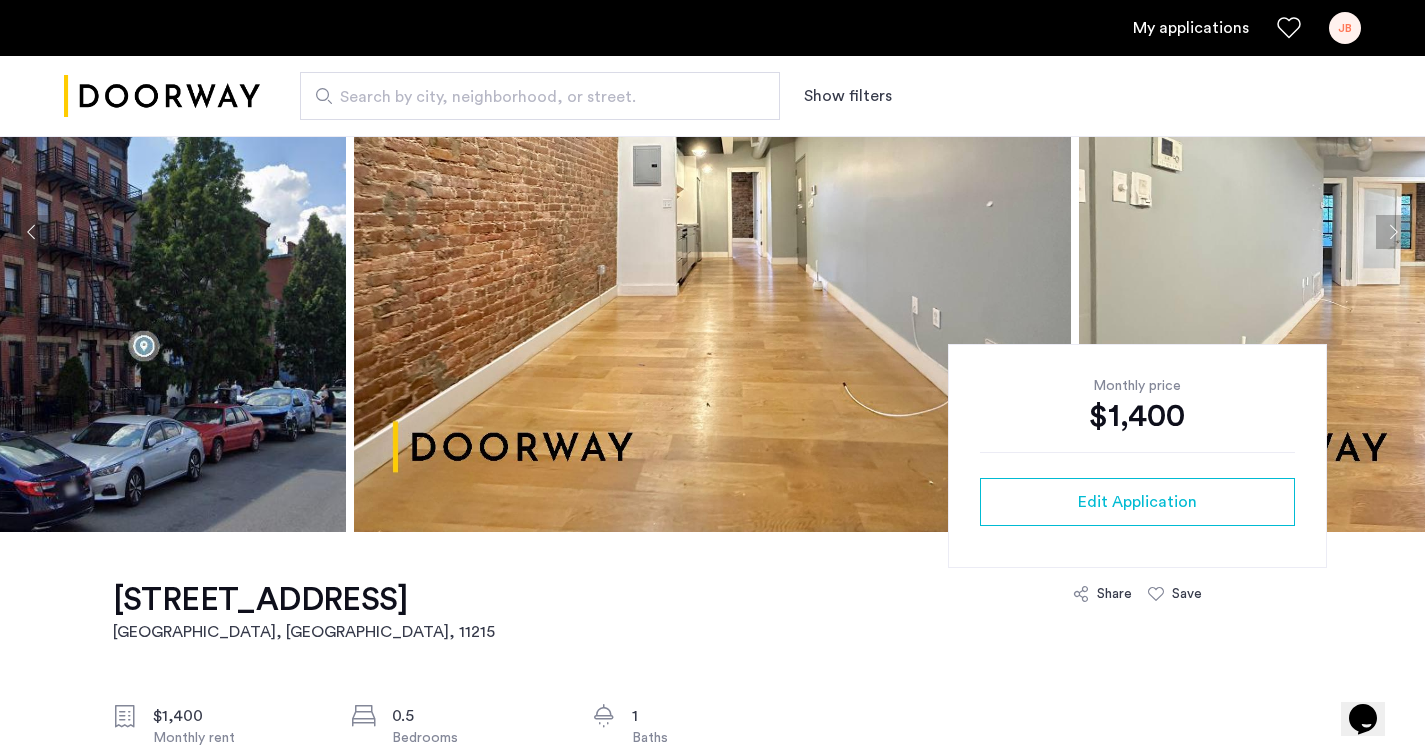 scroll, scrollTop: 215, scrollLeft: 0, axis: vertical 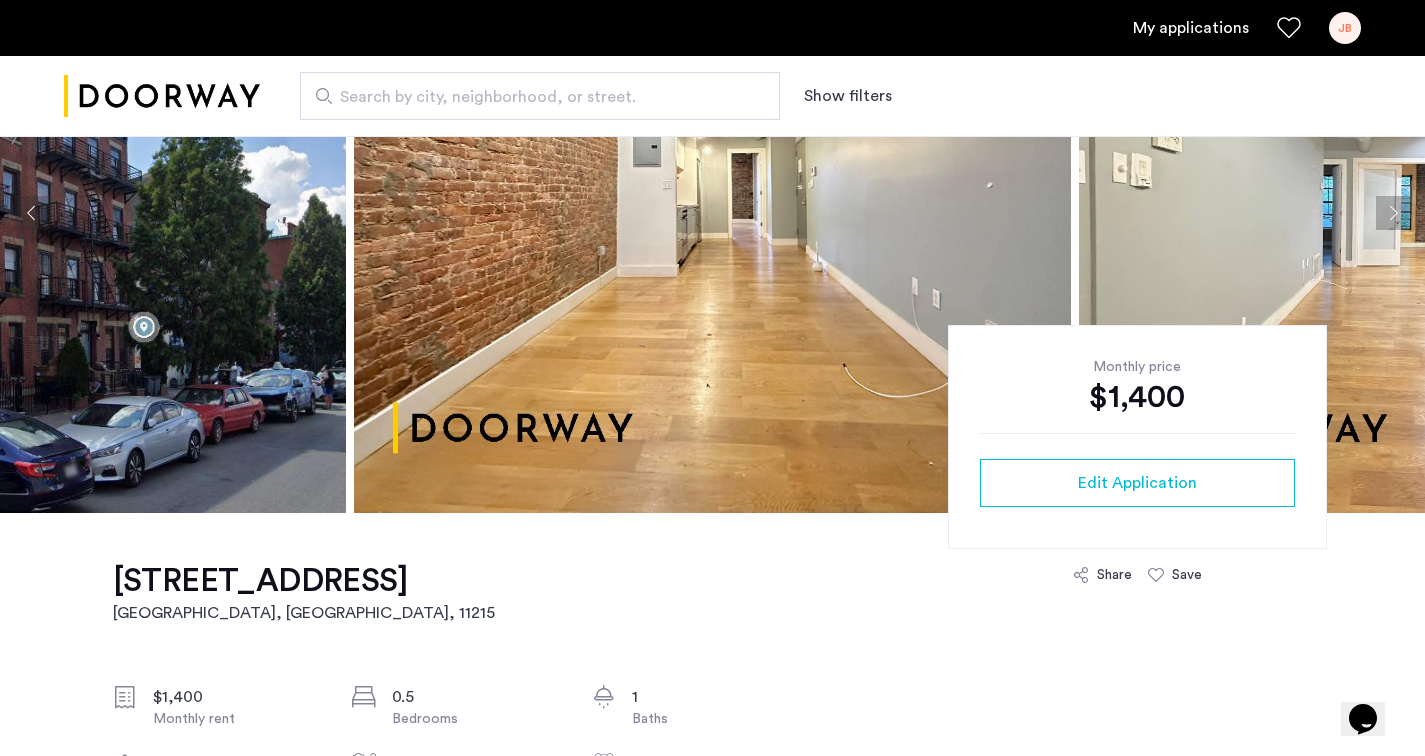 click 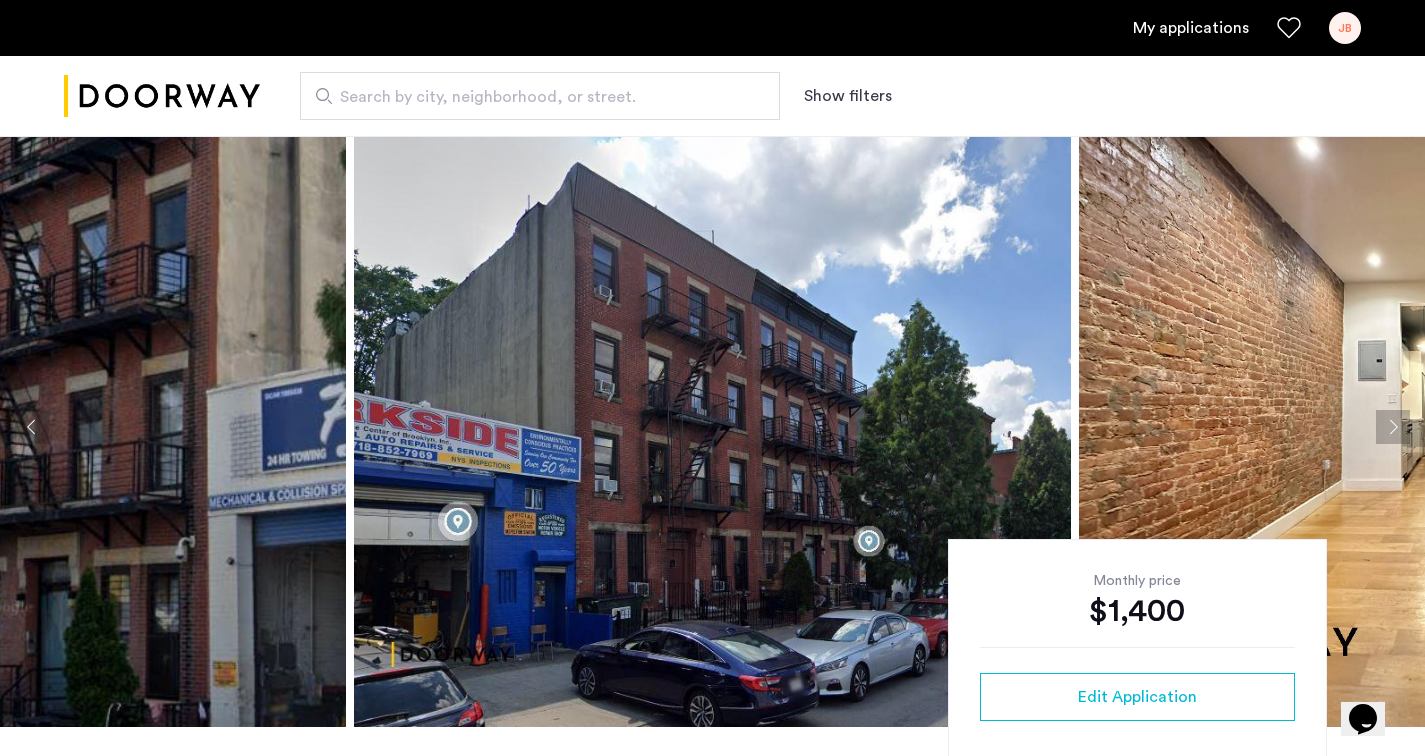scroll, scrollTop: 0, scrollLeft: 0, axis: both 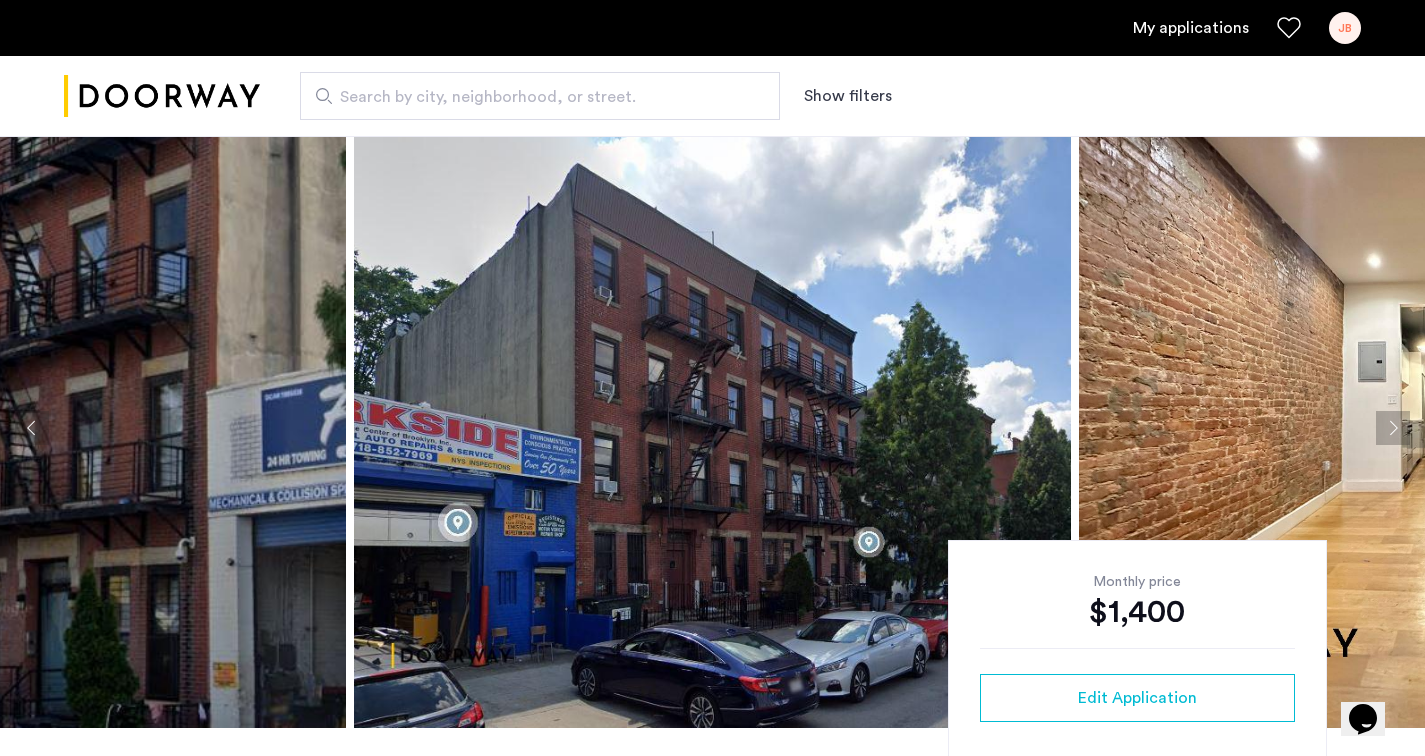 click 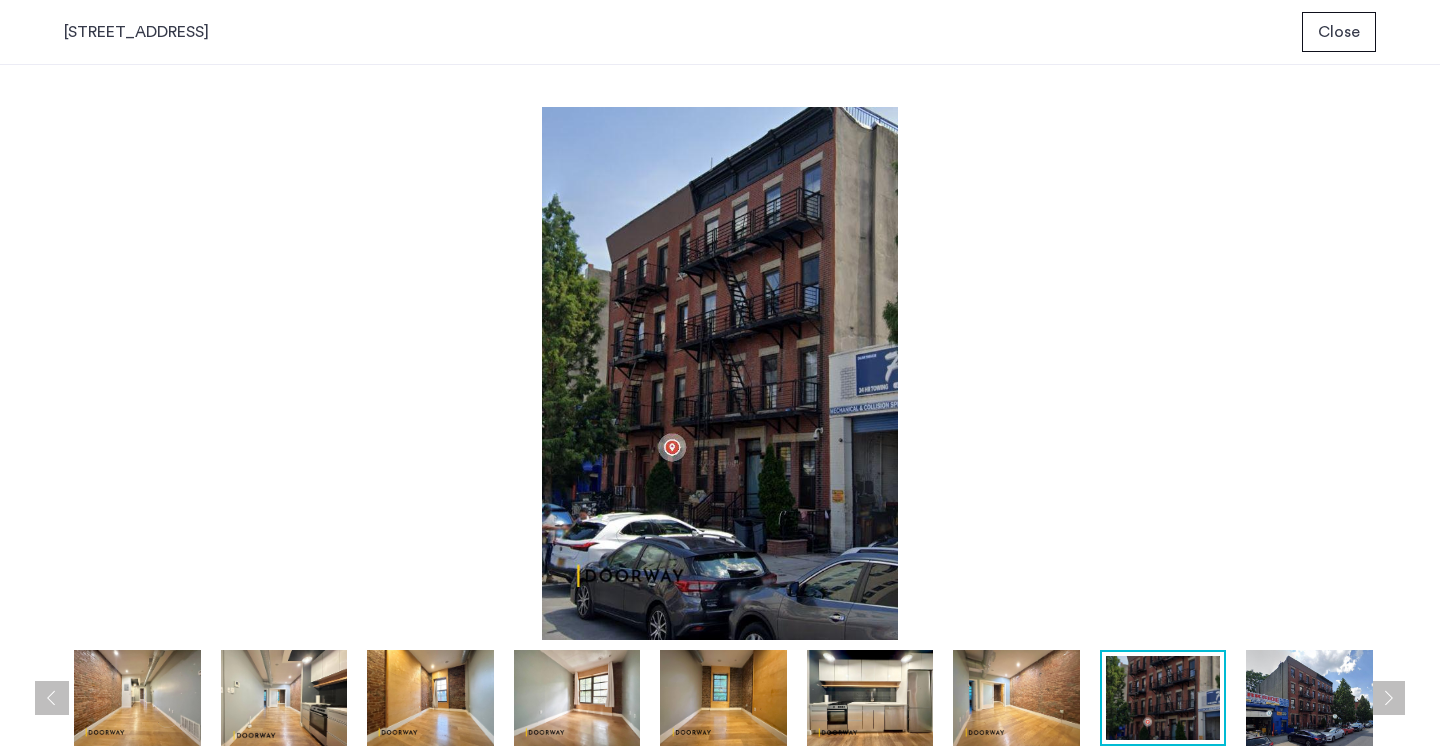 click at bounding box center (1388, 698) 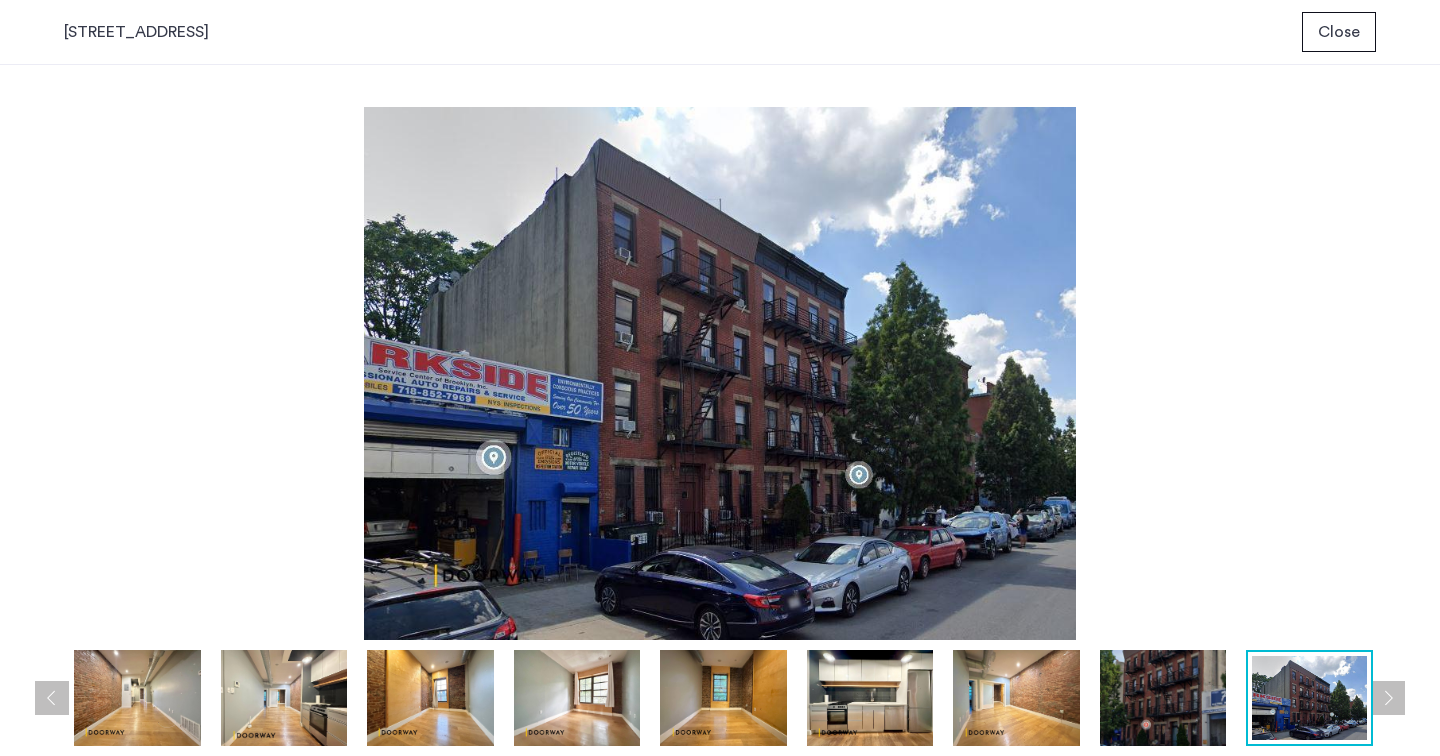click at bounding box center (1388, 698) 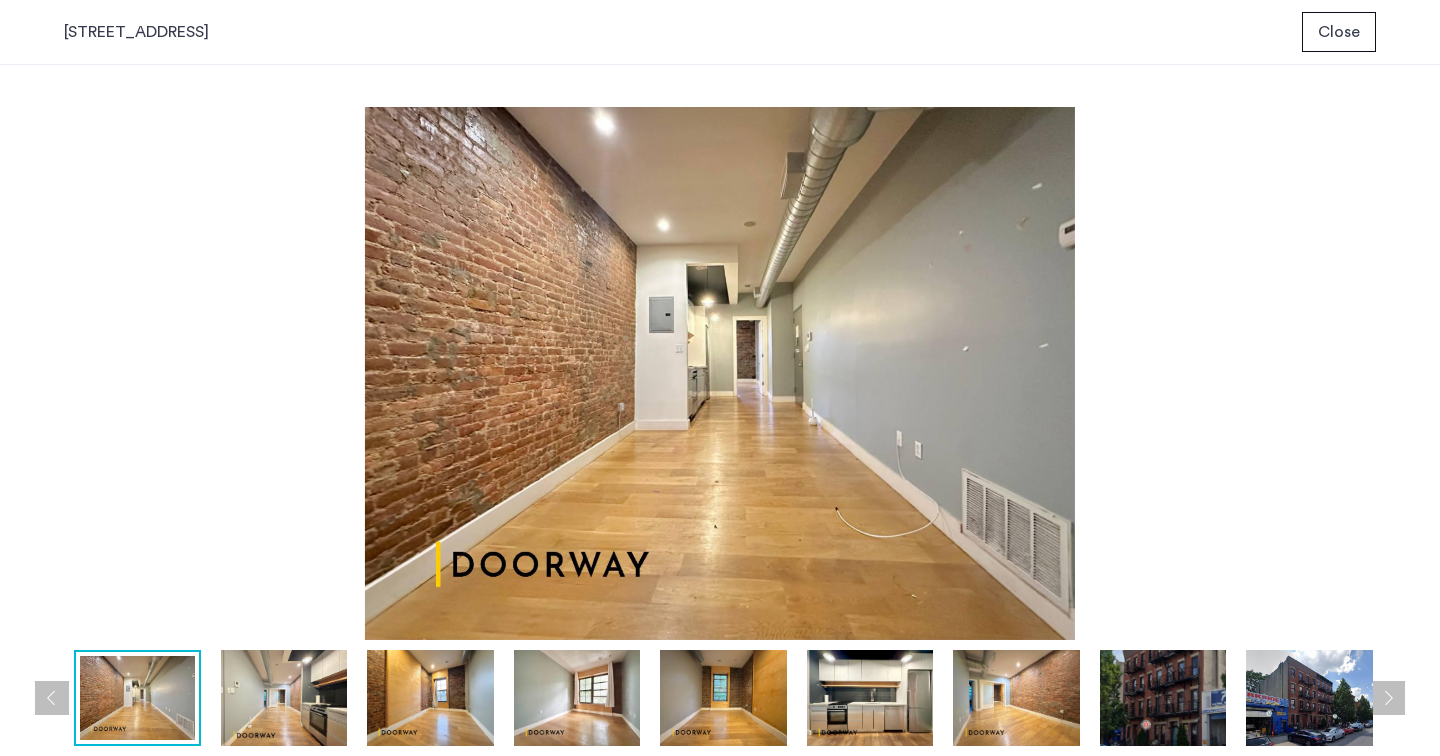 click at bounding box center [1388, 698] 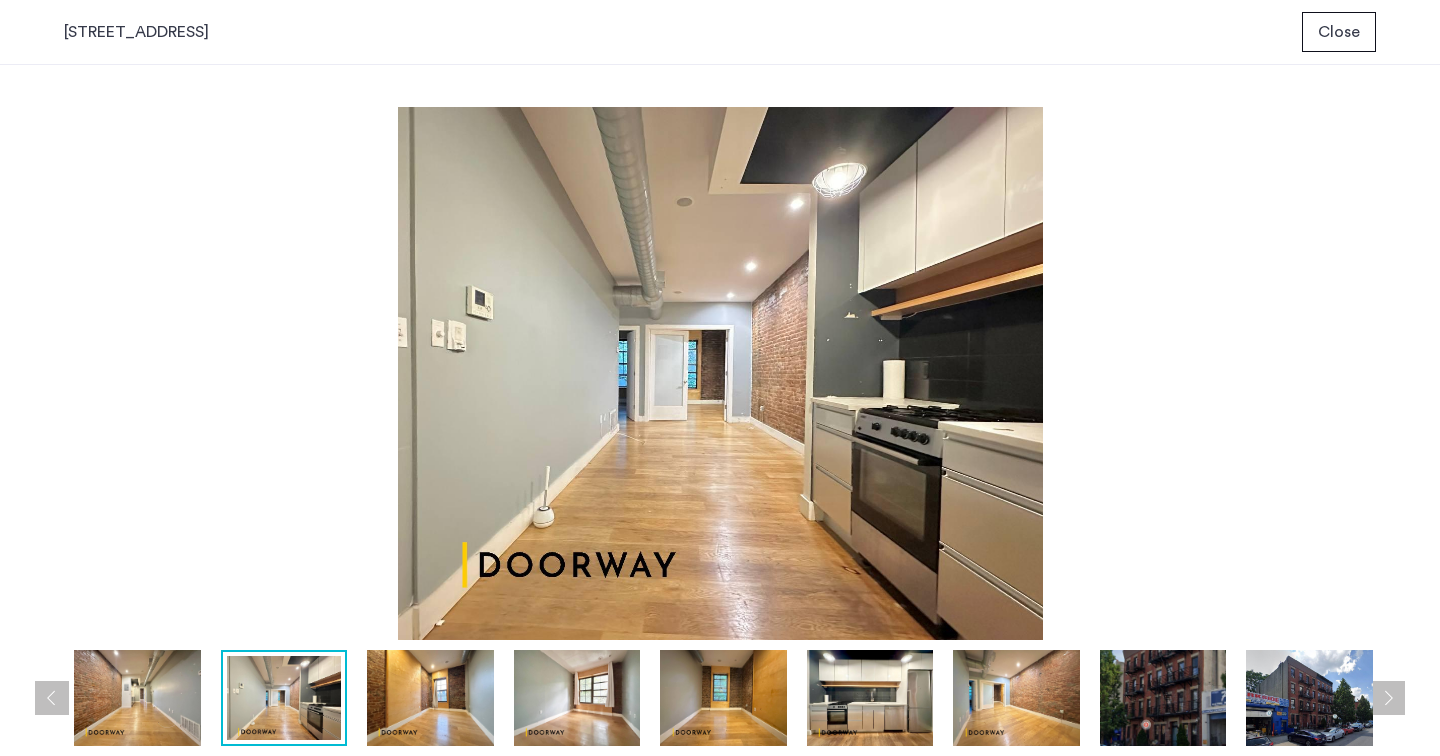 click at bounding box center (1388, 698) 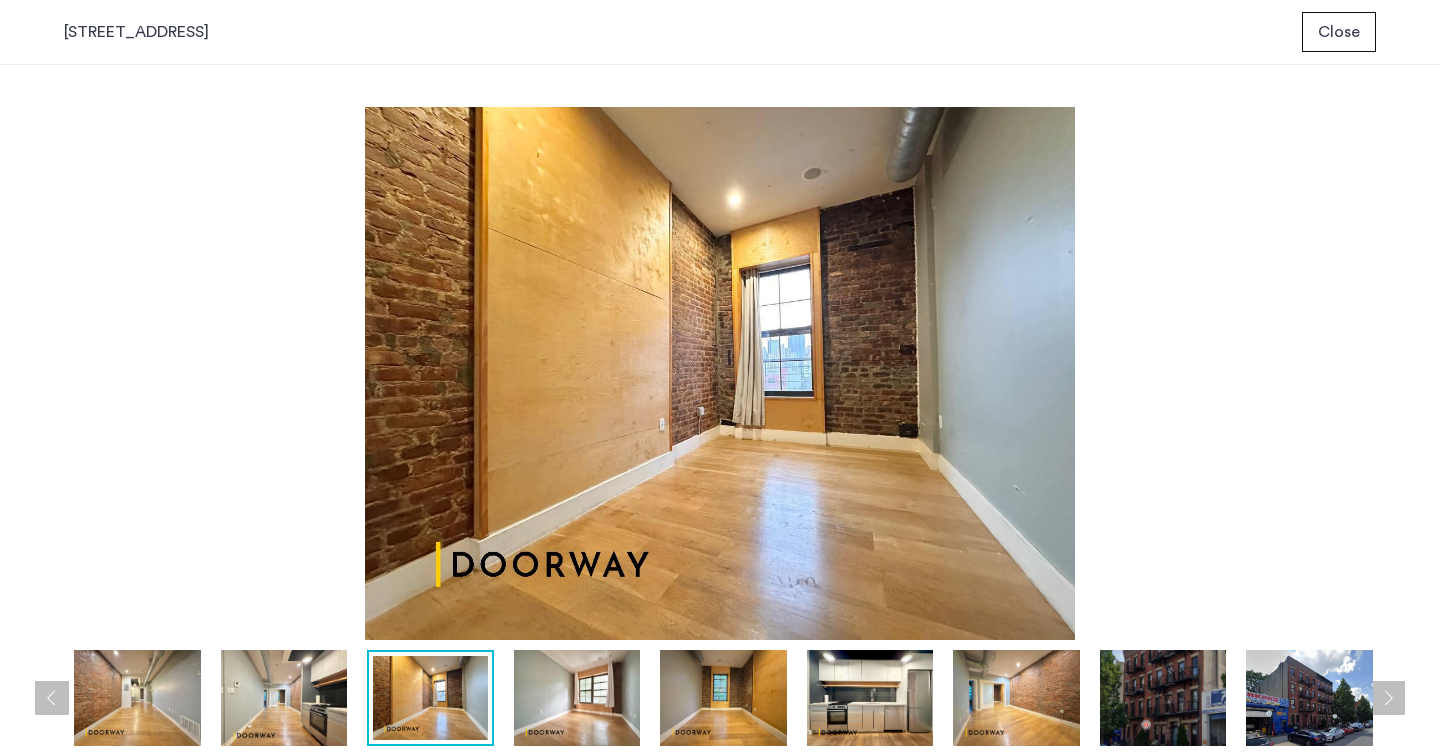click at bounding box center (1388, 698) 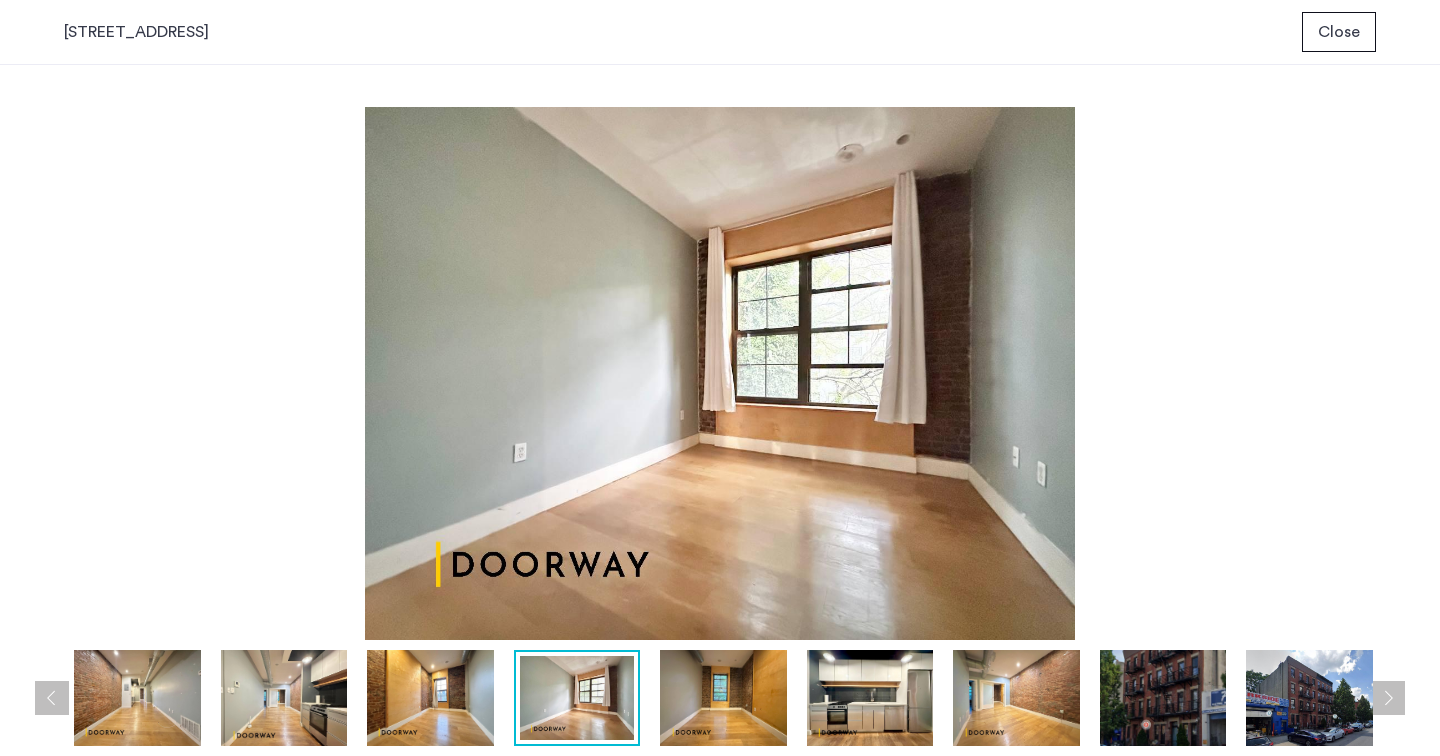 click at bounding box center [1388, 698] 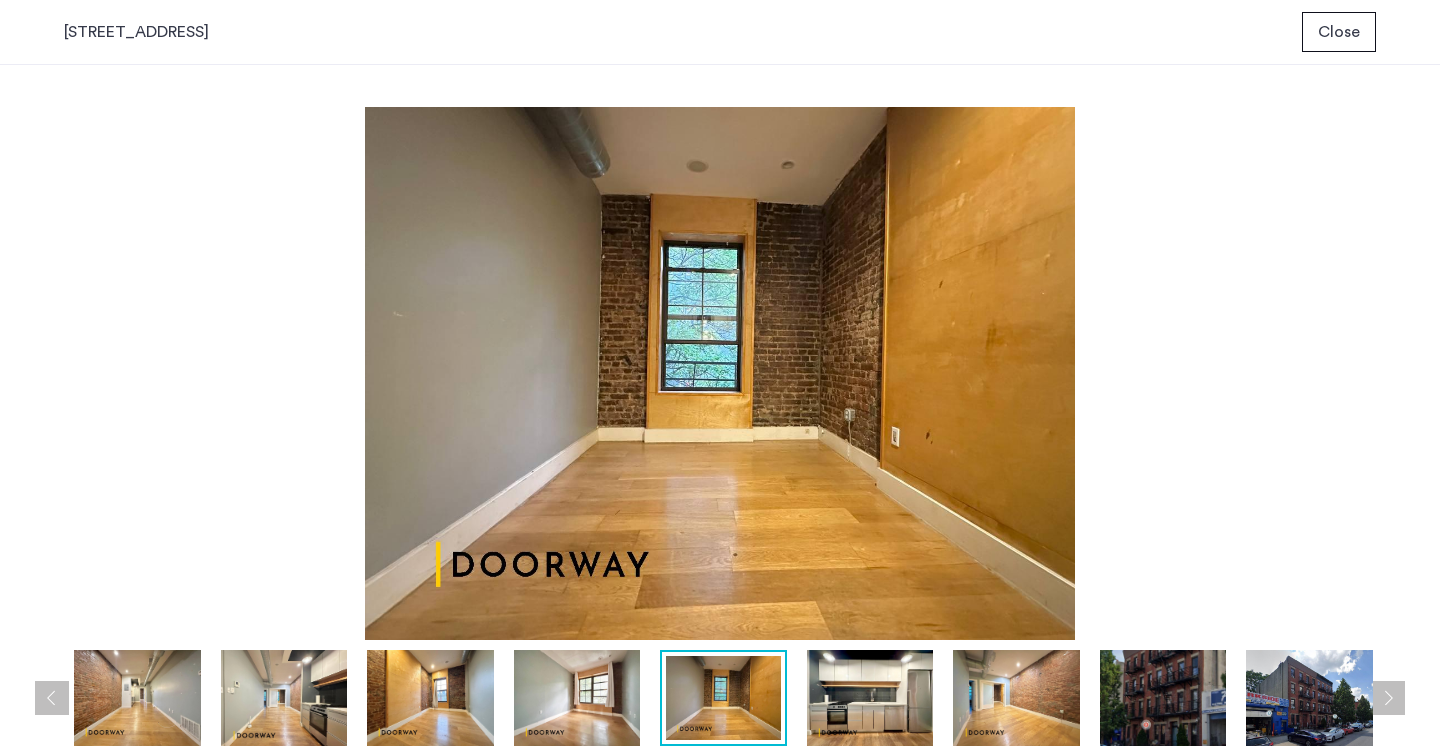 click at bounding box center [1388, 698] 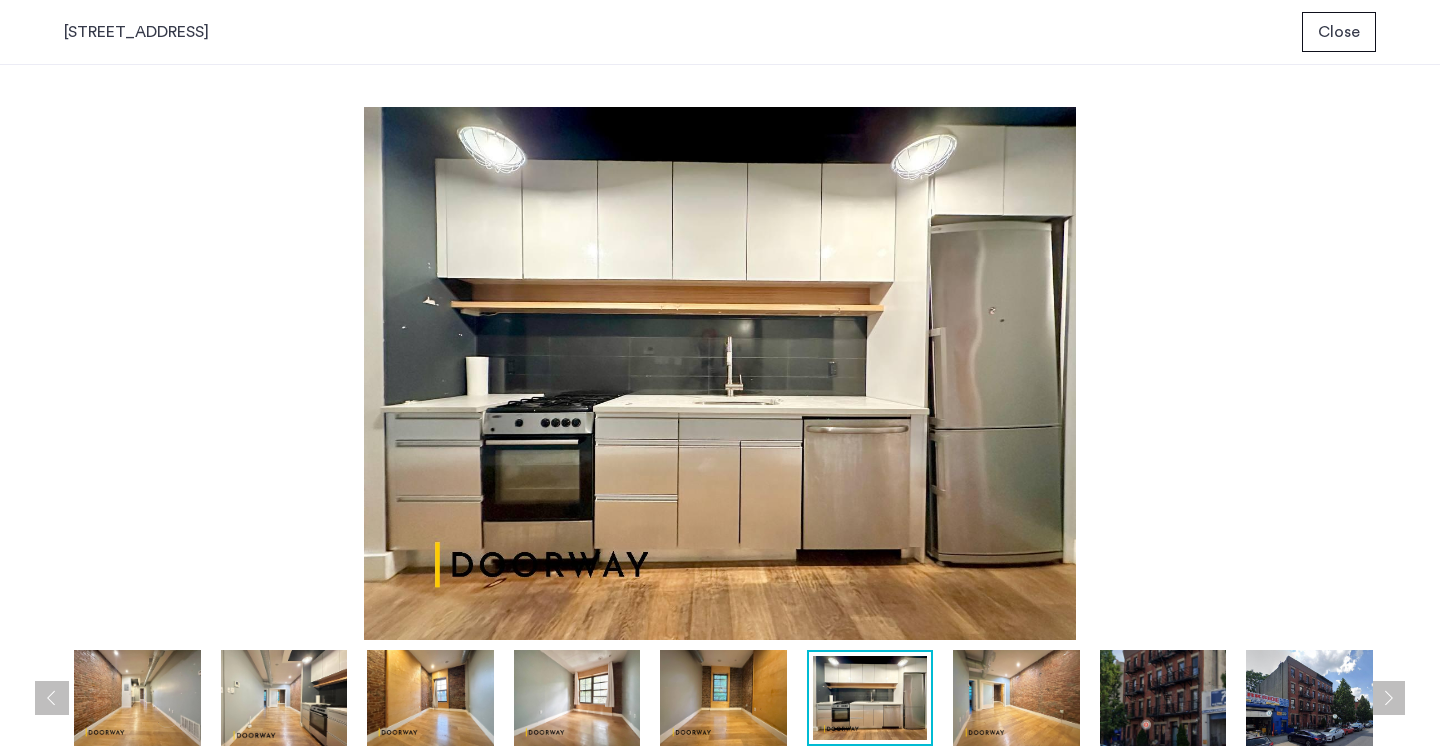 click at bounding box center (1388, 698) 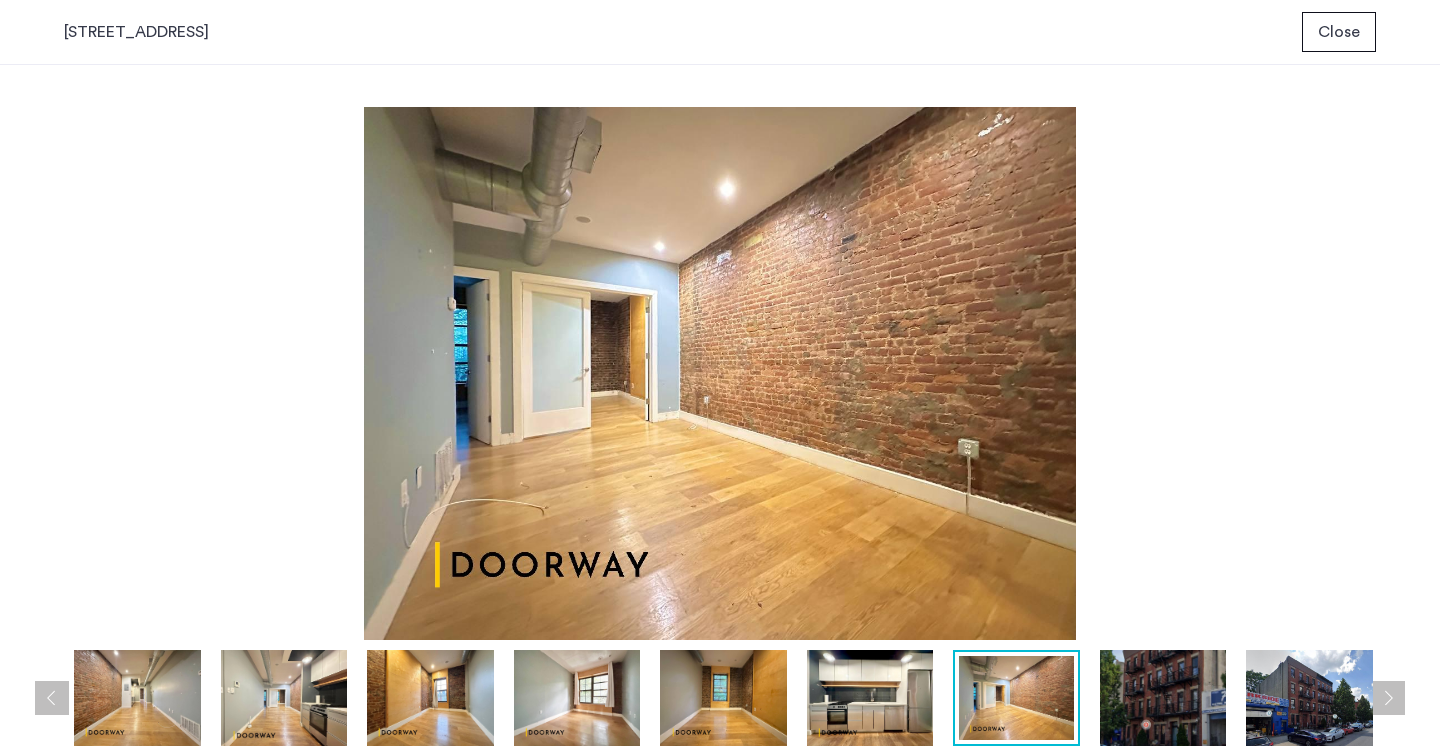 click at bounding box center (1388, 698) 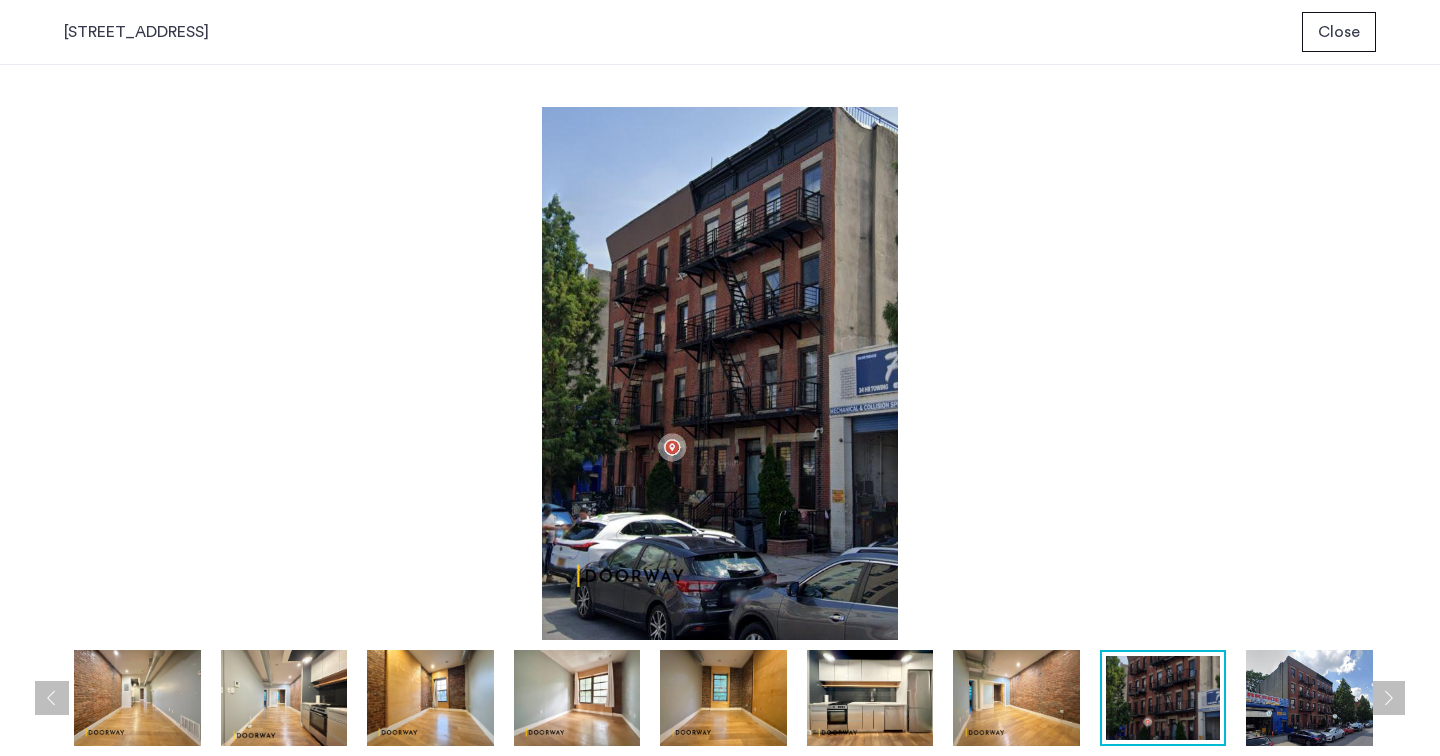 click at bounding box center [1388, 698] 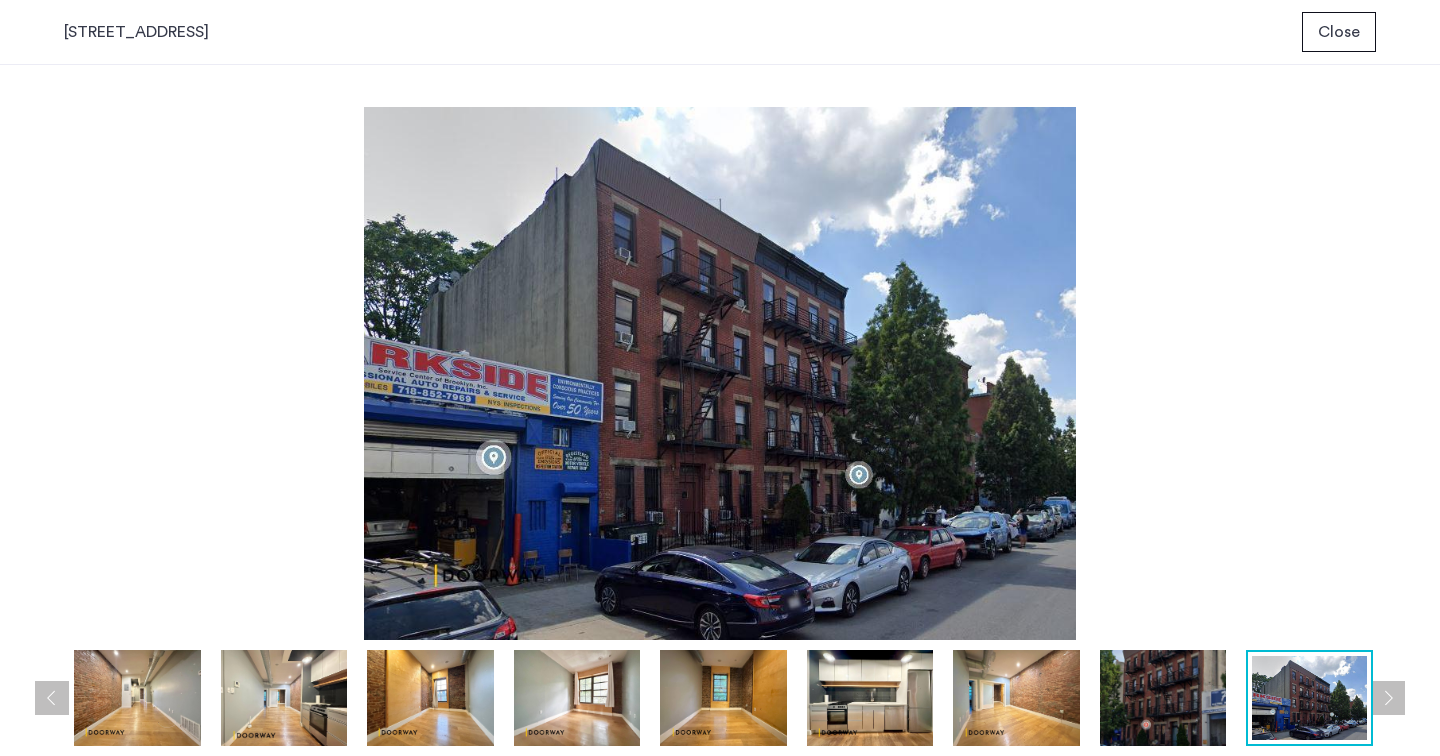 click at bounding box center [1388, 698] 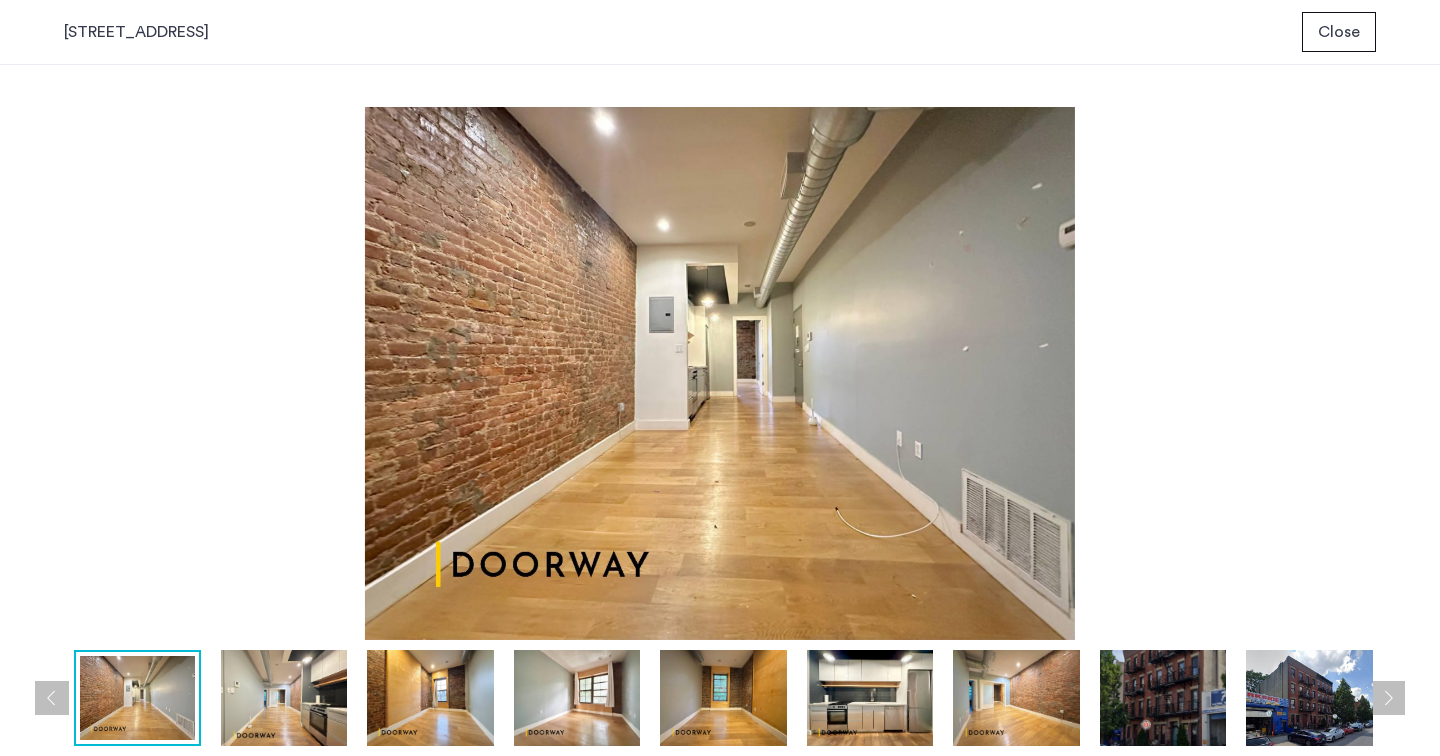 click at bounding box center (1388, 698) 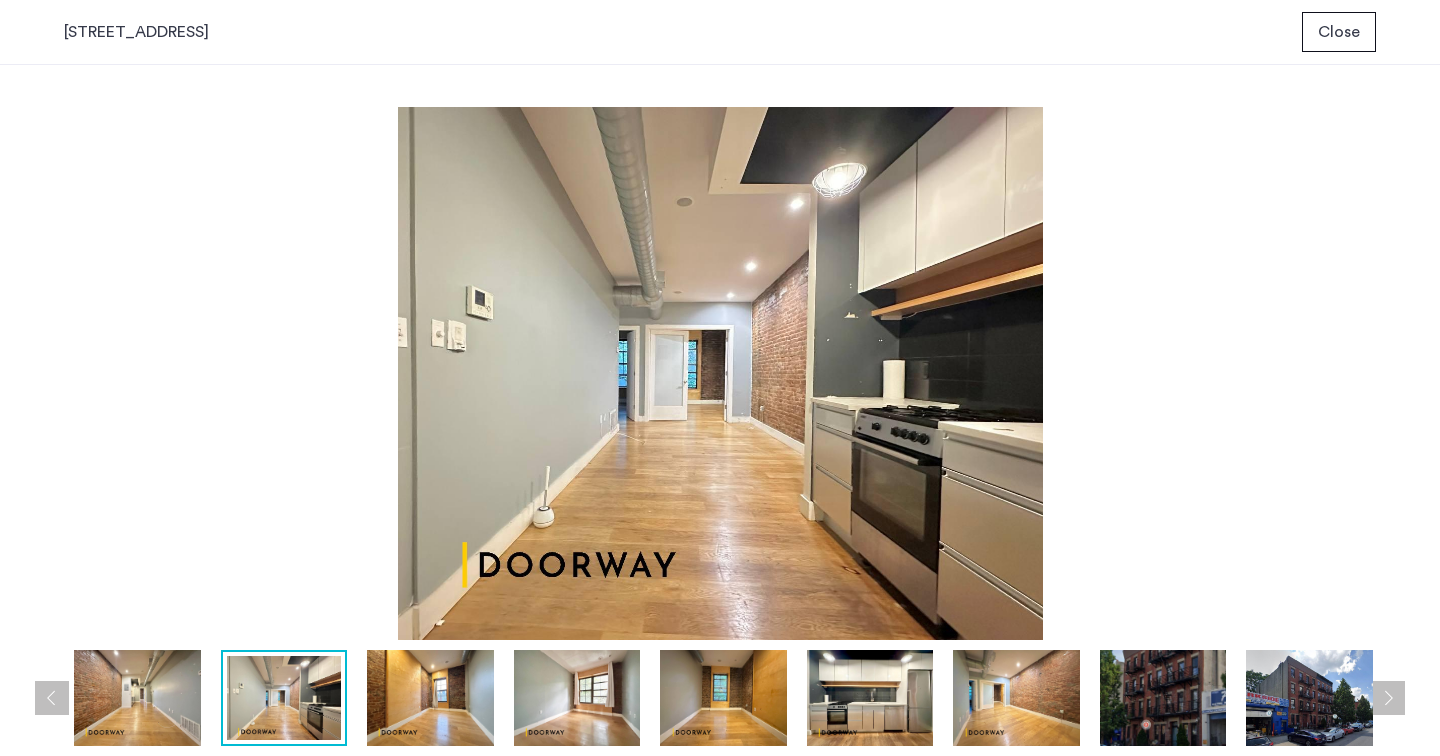 click at bounding box center [1388, 698] 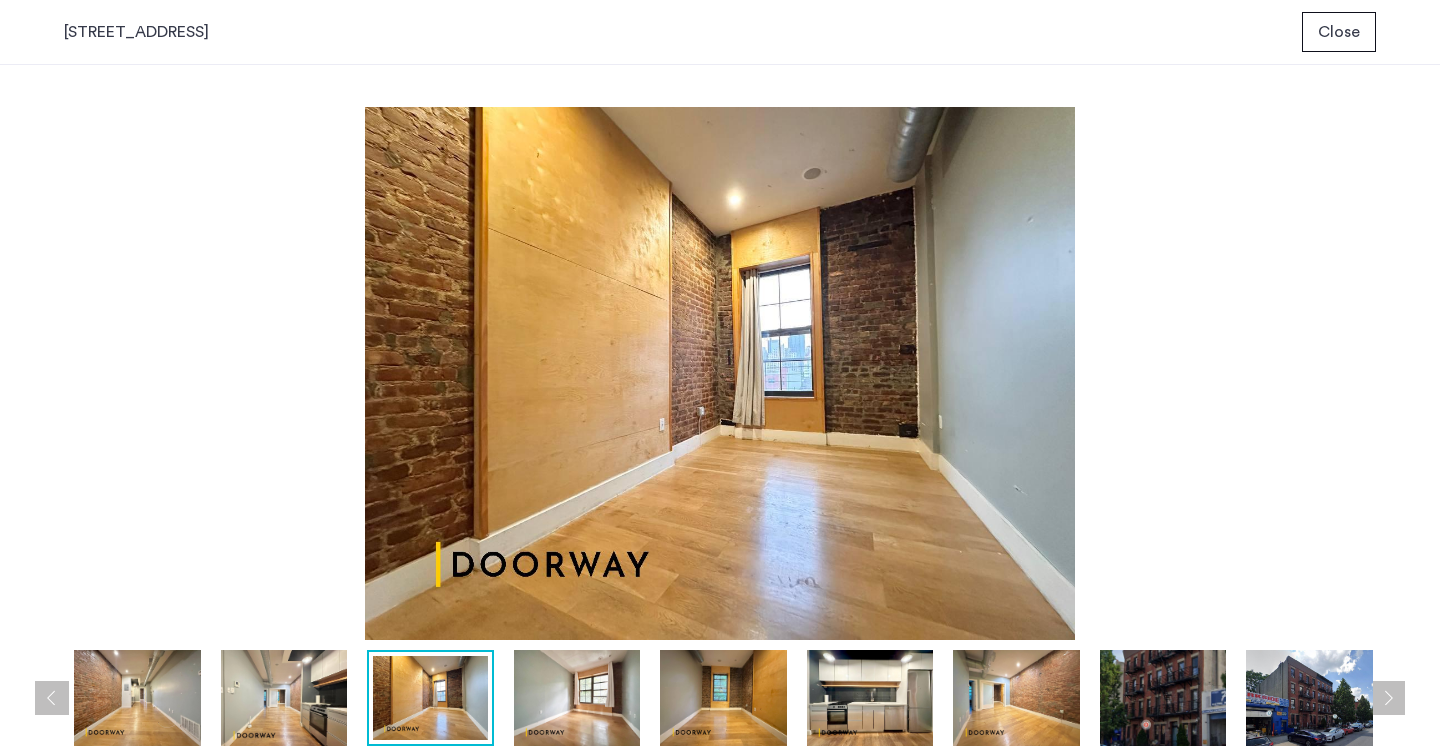 click at bounding box center (52, 698) 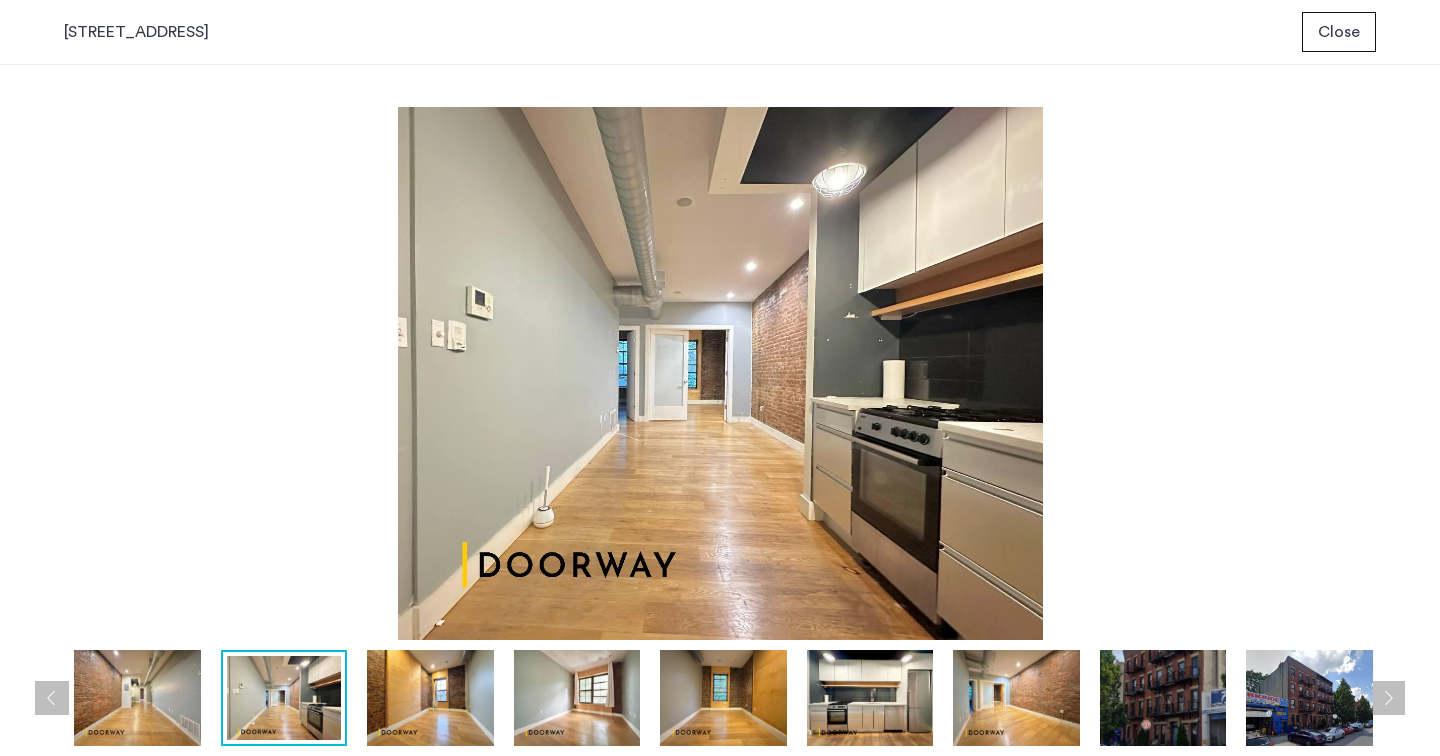 click at bounding box center (1388, 698) 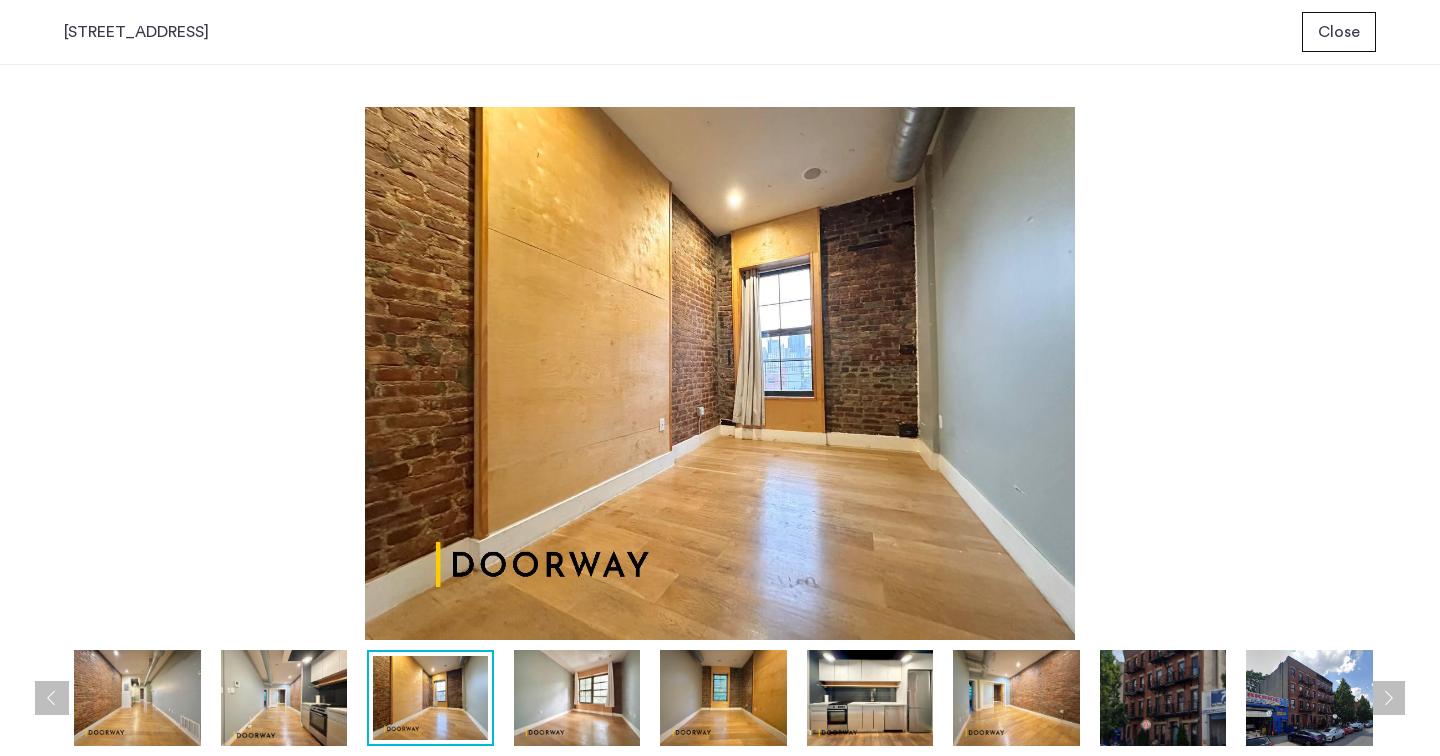 click at bounding box center (1388, 698) 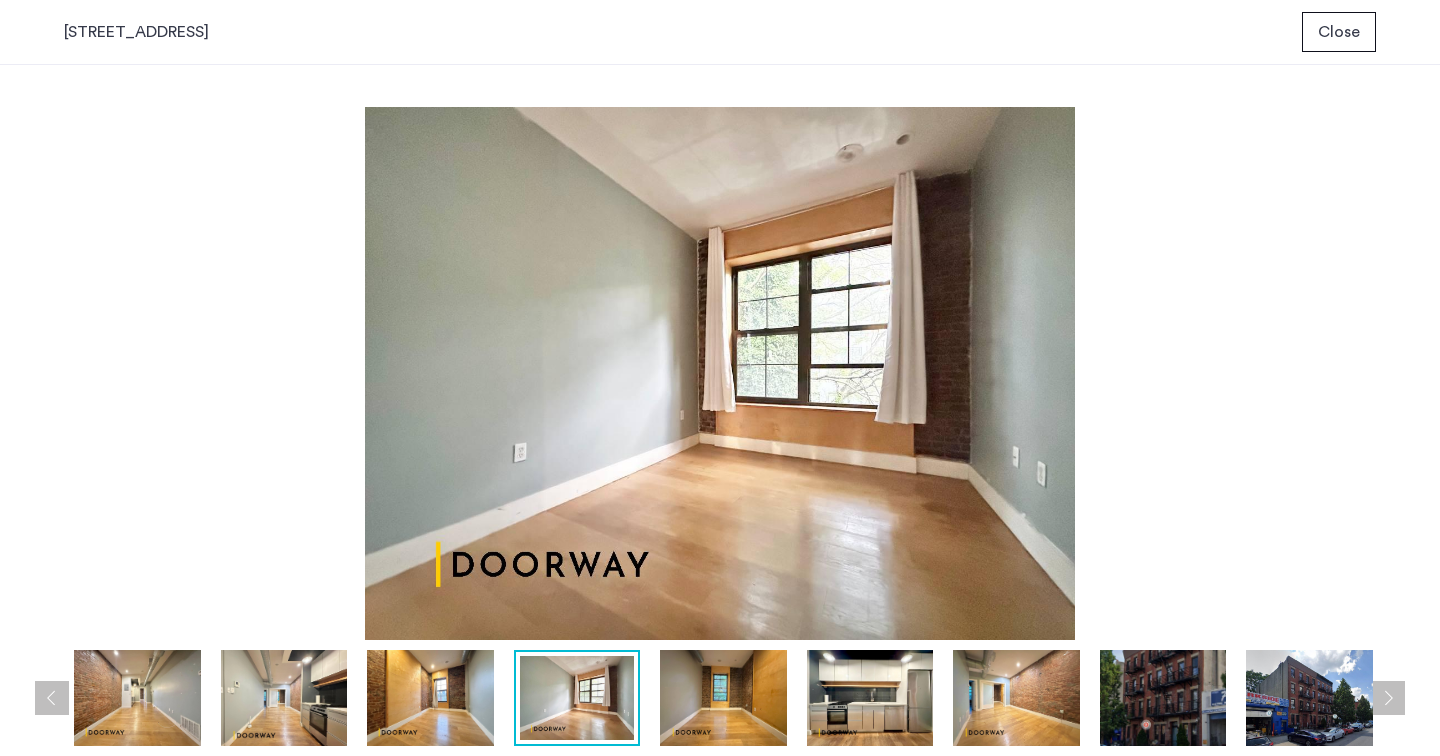 click at bounding box center [1388, 698] 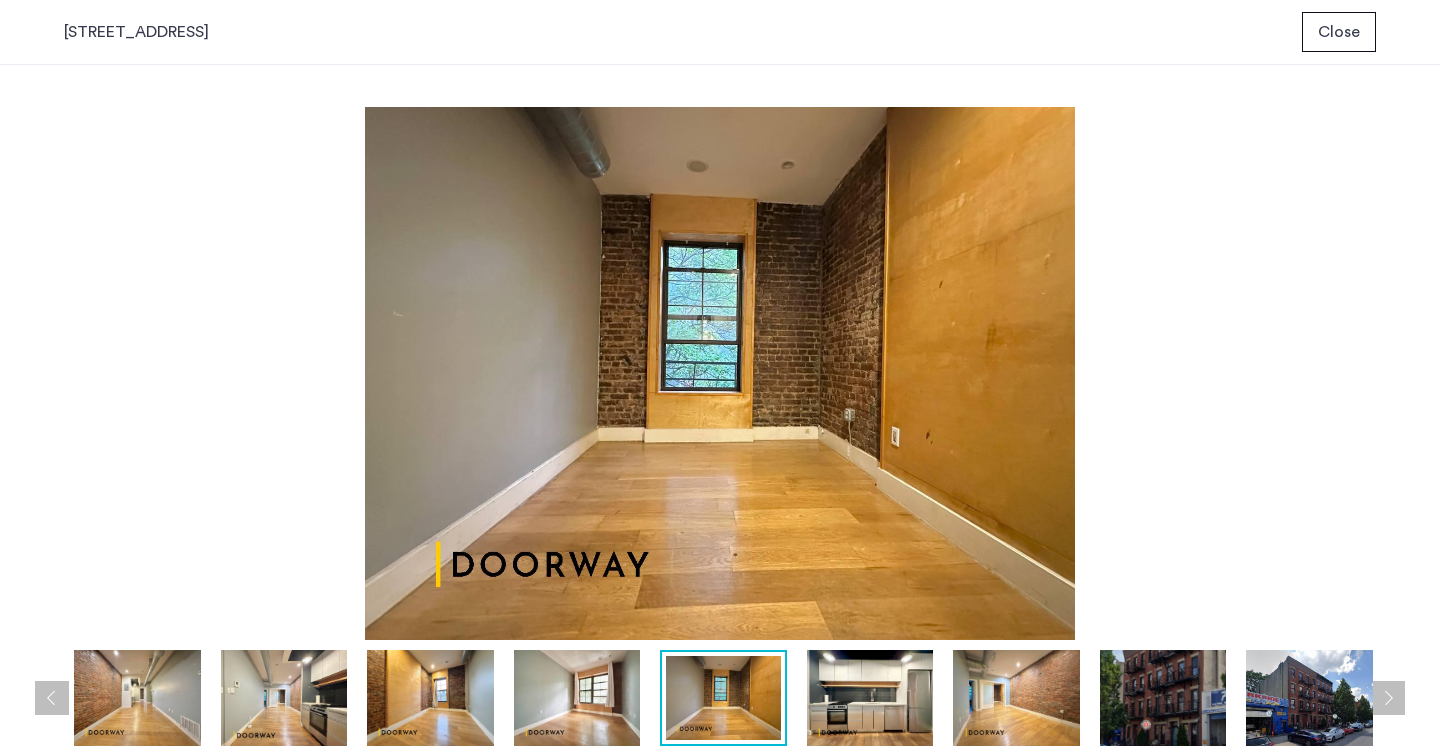 click on "Close" at bounding box center (1339, 32) 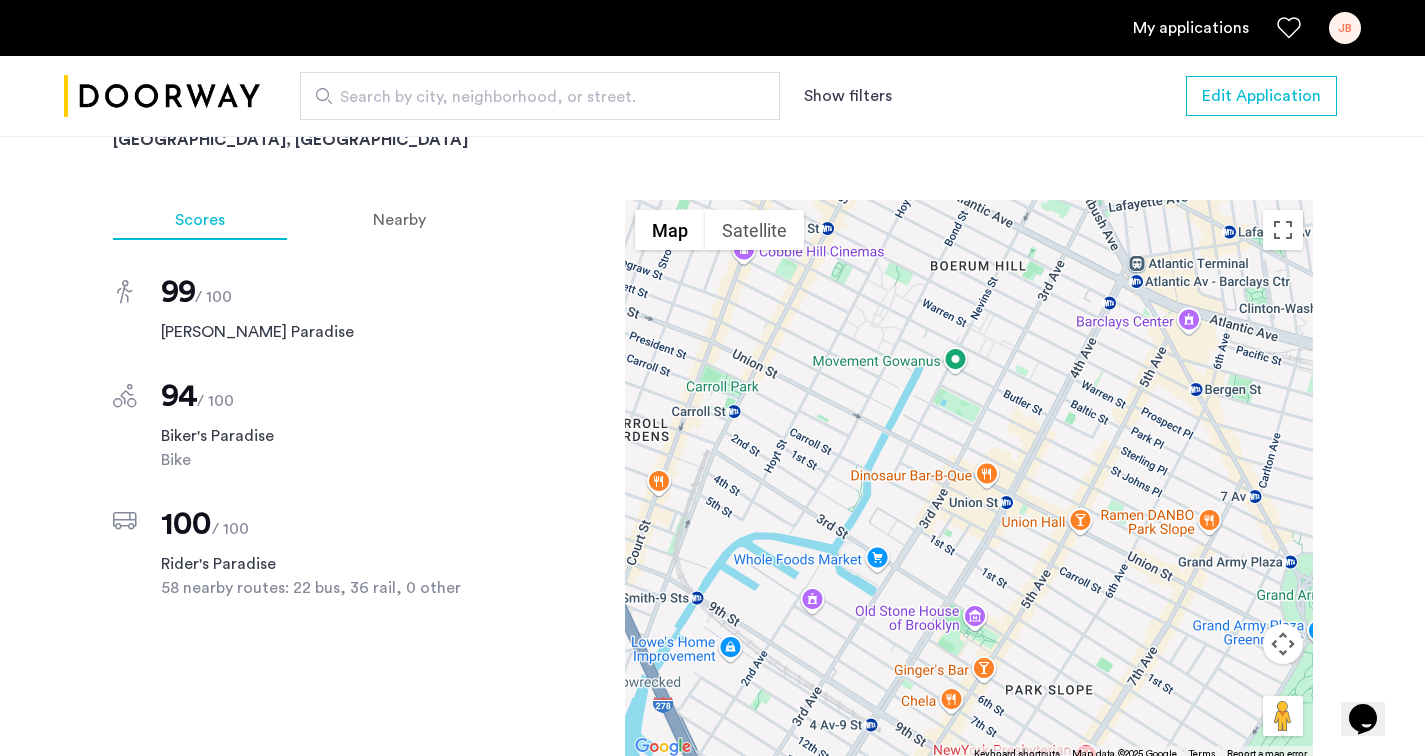 scroll, scrollTop: 1882, scrollLeft: 0, axis: vertical 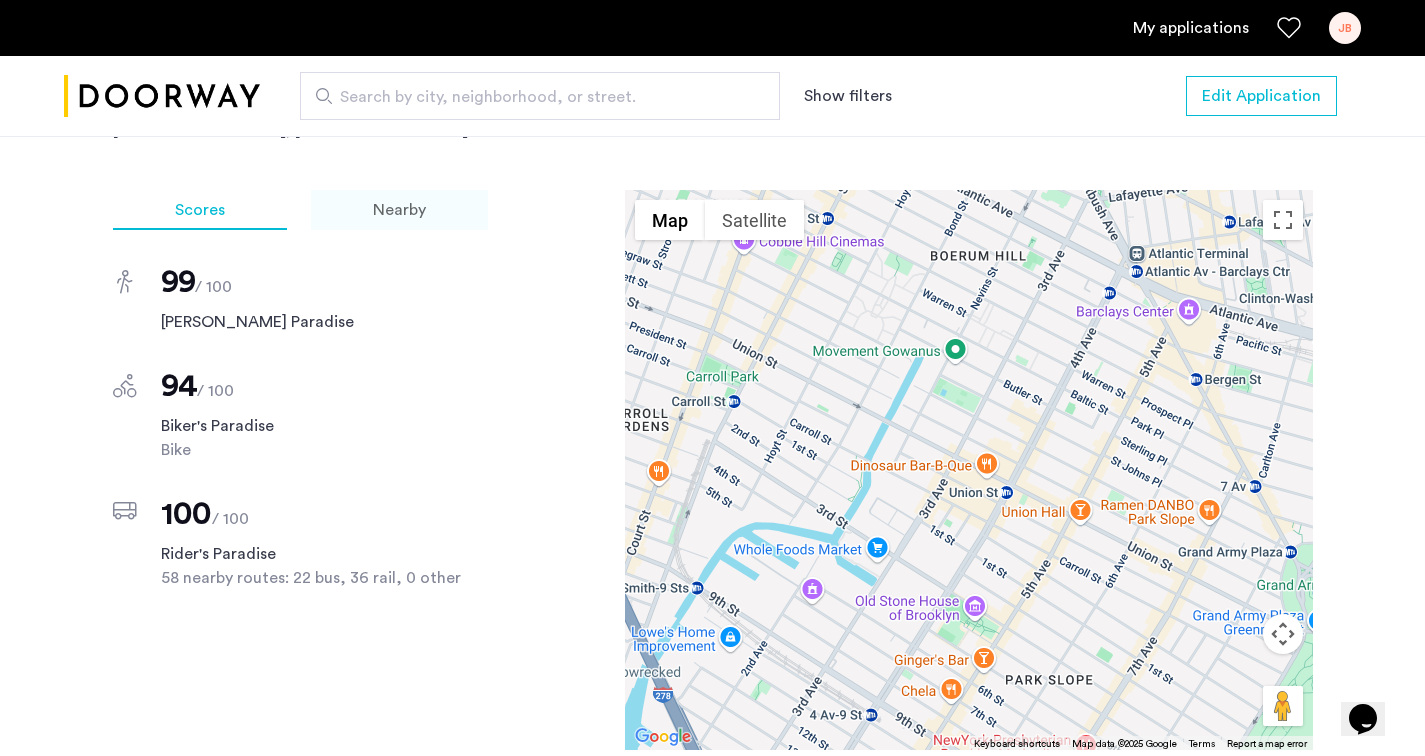 click on "Nearby" at bounding box center [399, 210] 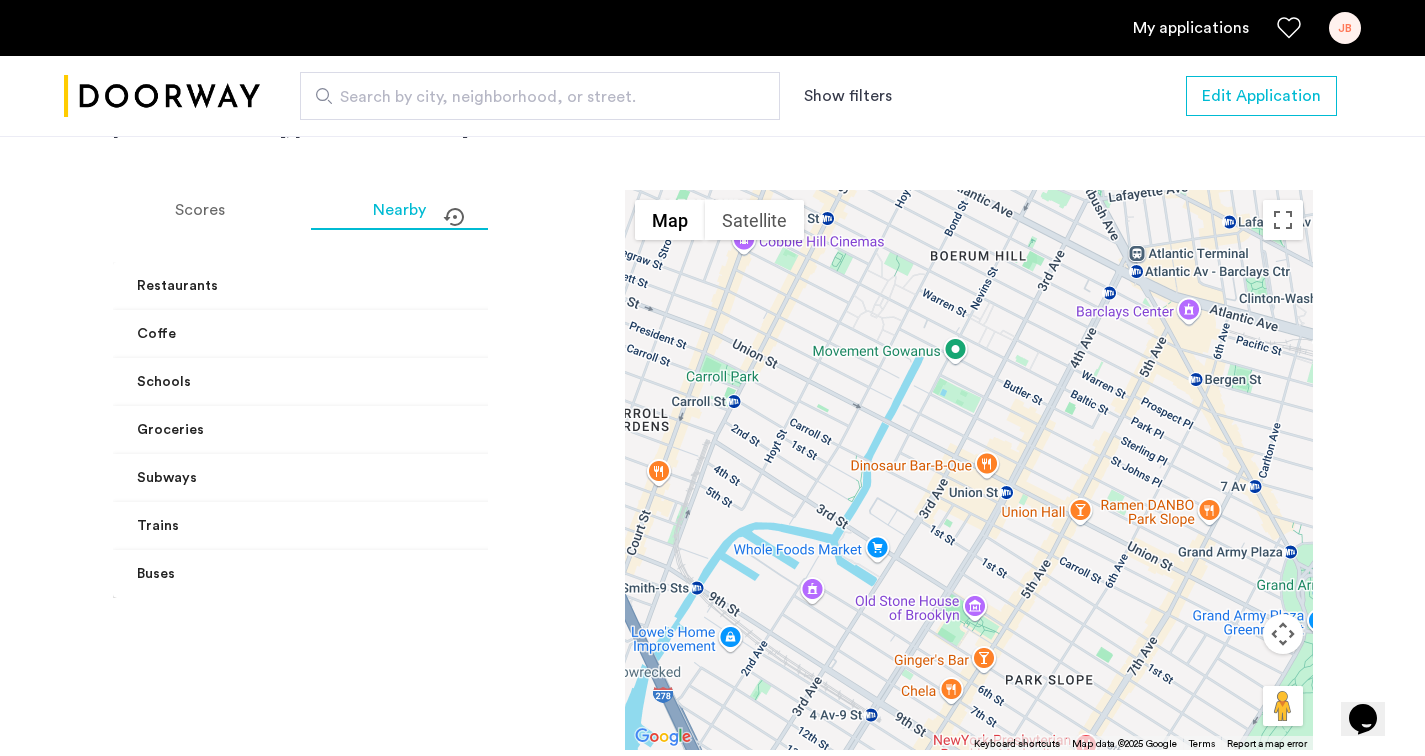 click on "Restaurants" at bounding box center (362, 286) 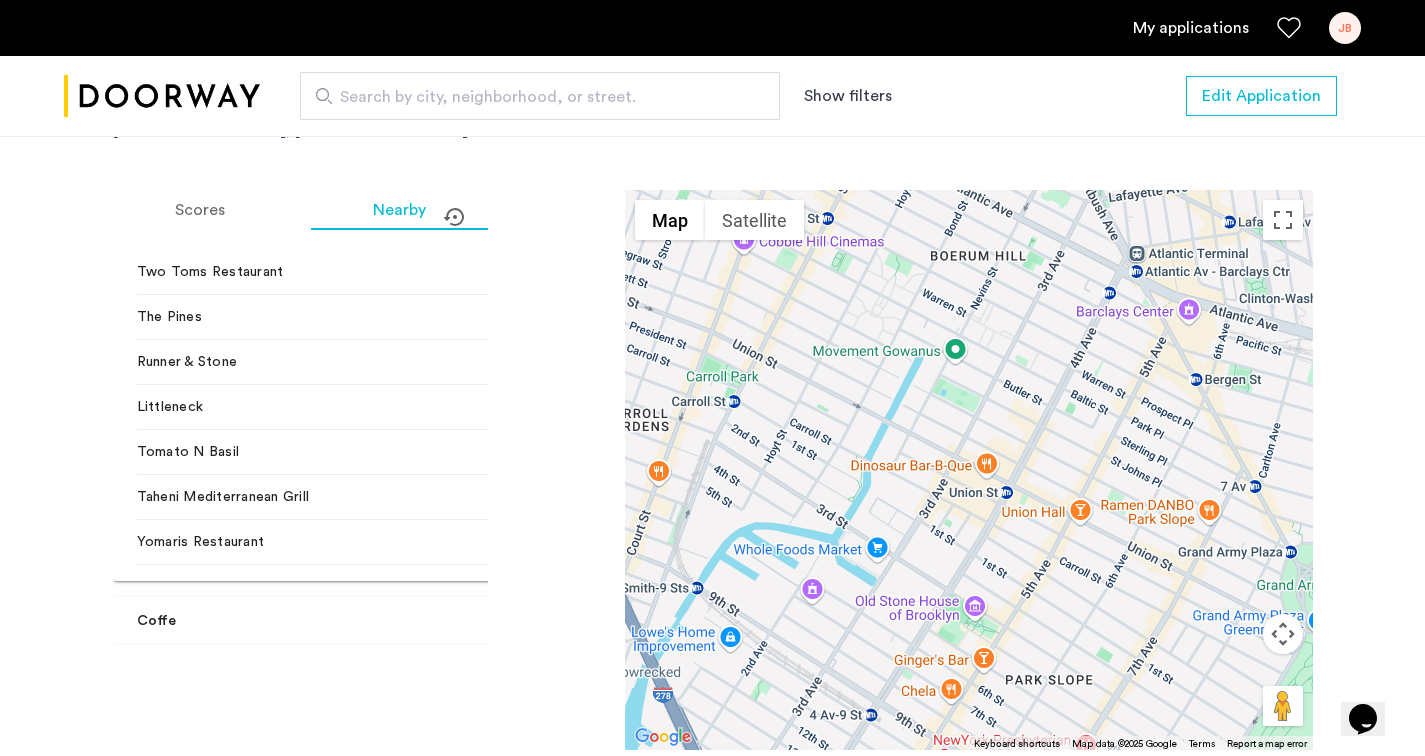 scroll, scrollTop: 144, scrollLeft: 0, axis: vertical 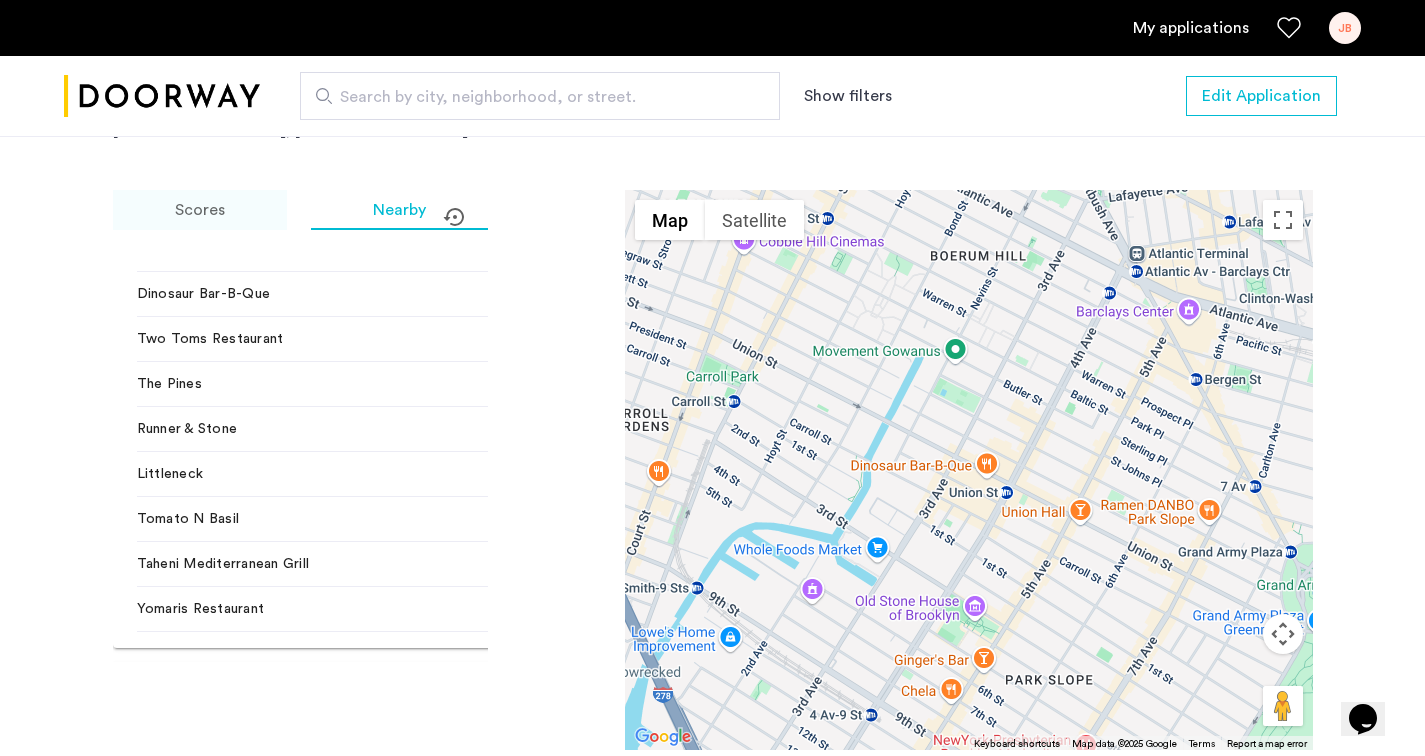 click on "Scores" at bounding box center (200, 210) 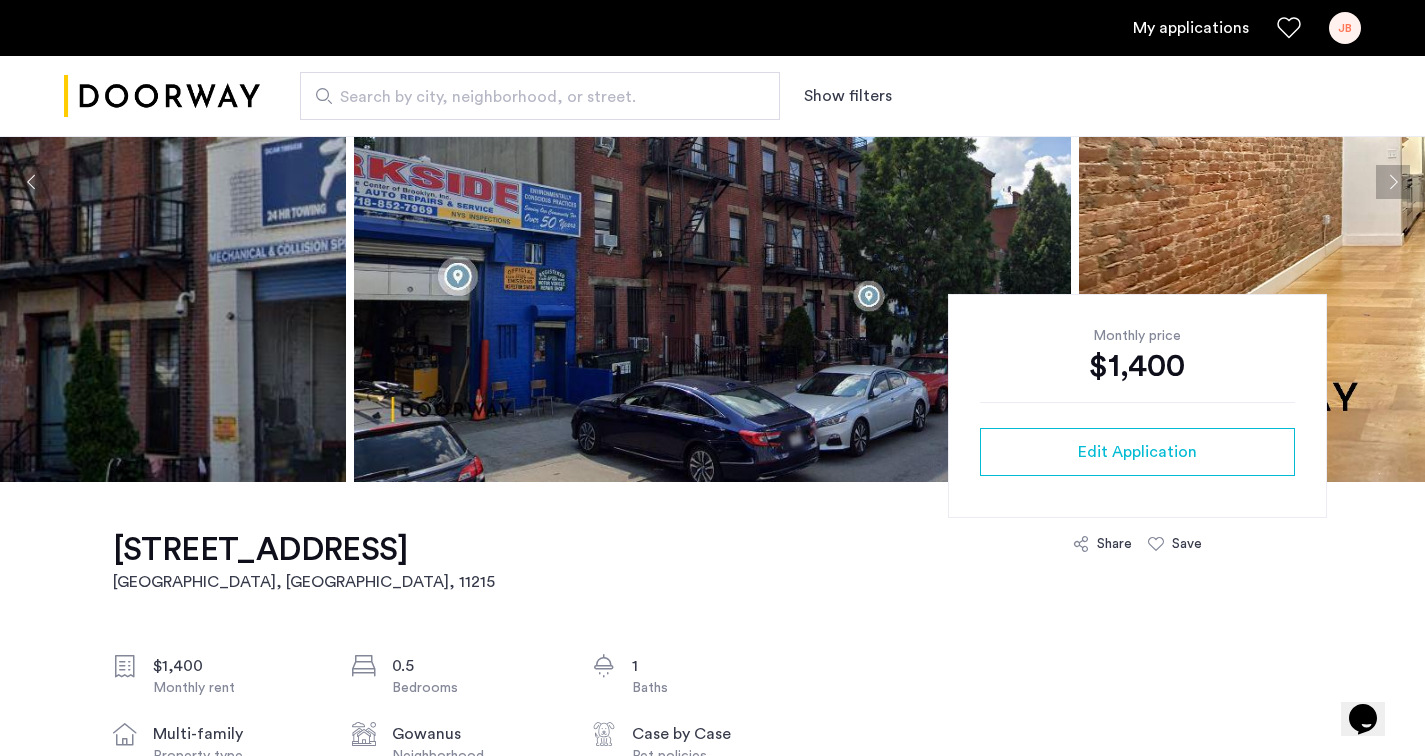 scroll, scrollTop: 0, scrollLeft: 0, axis: both 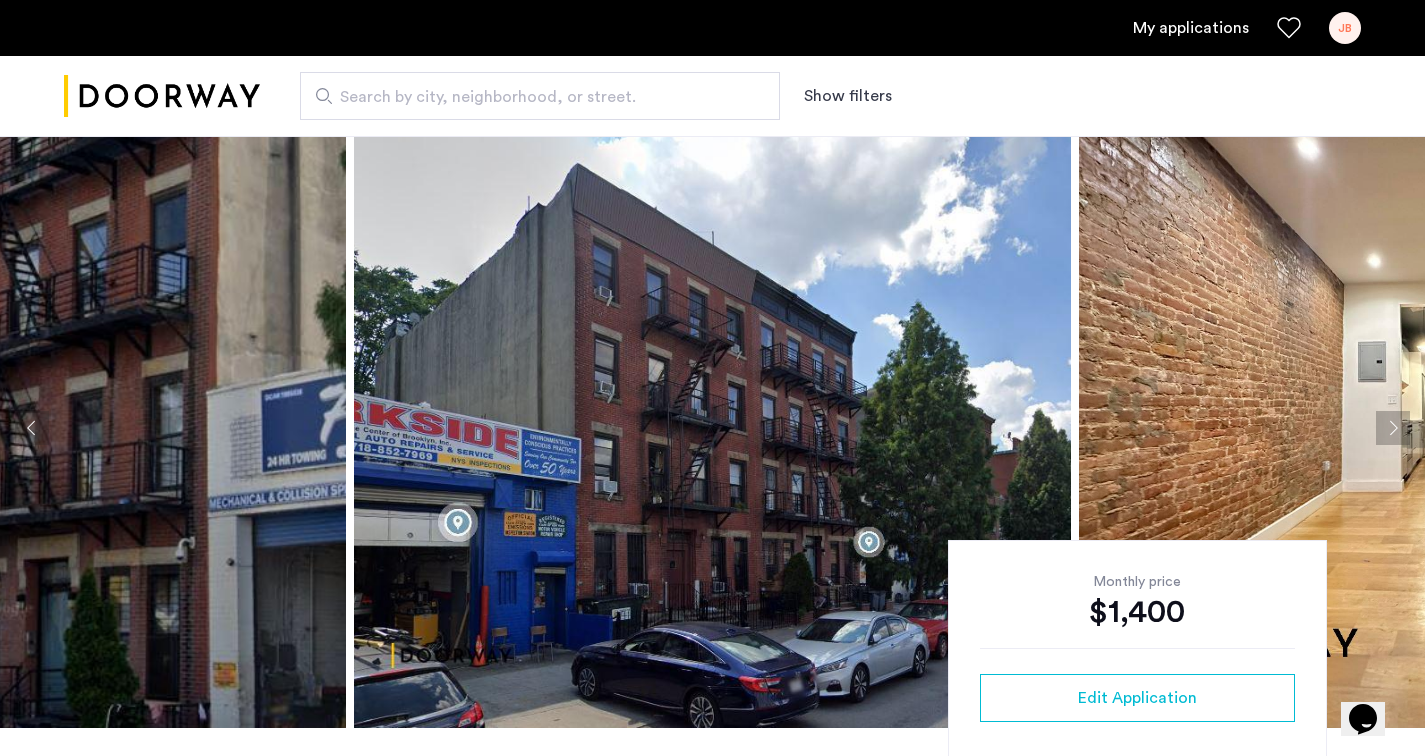 click 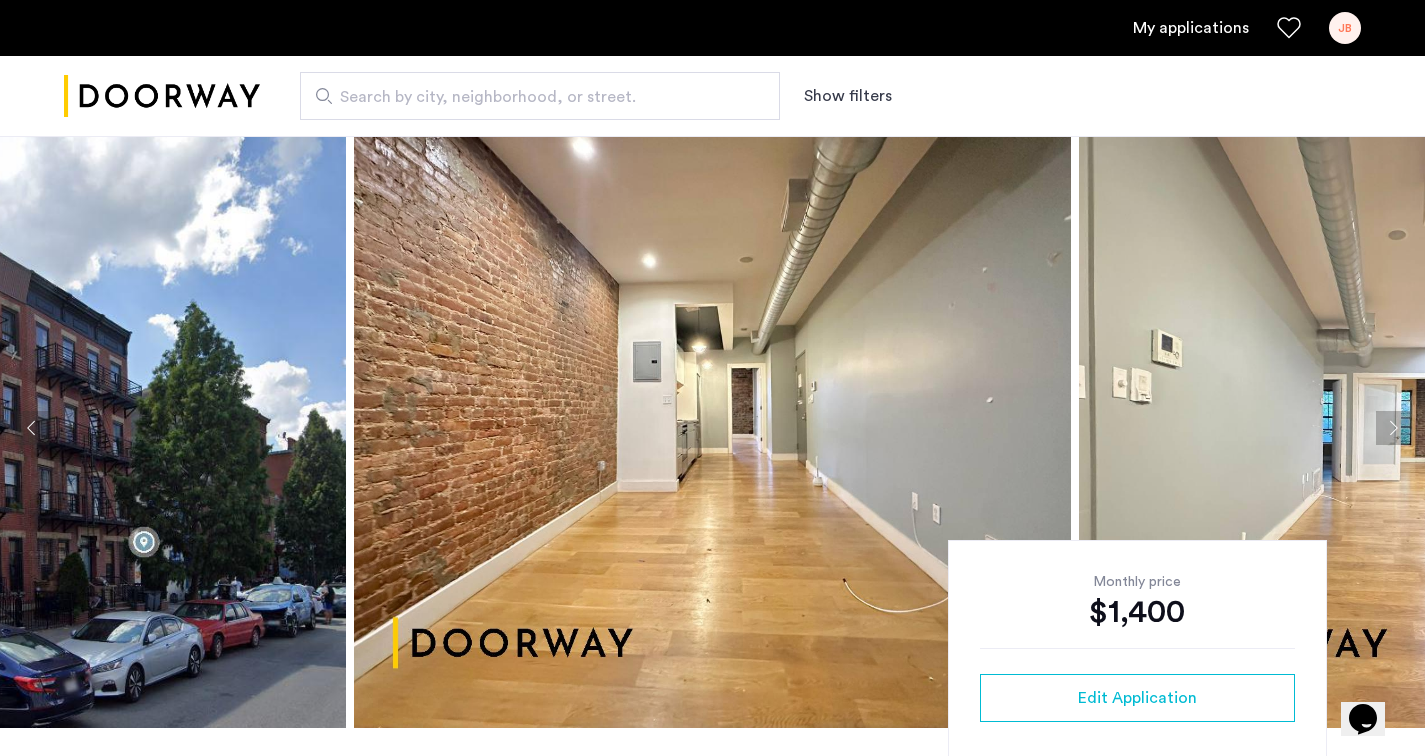 click 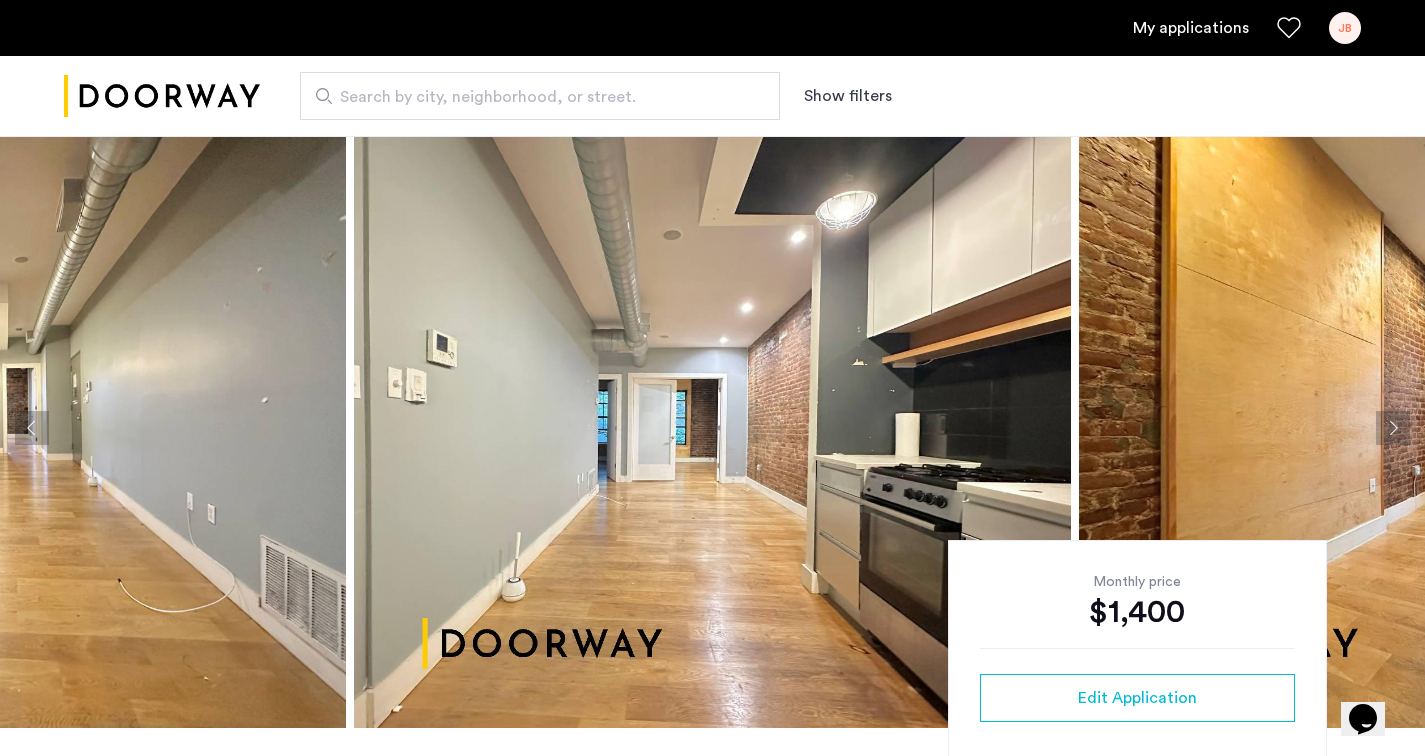click 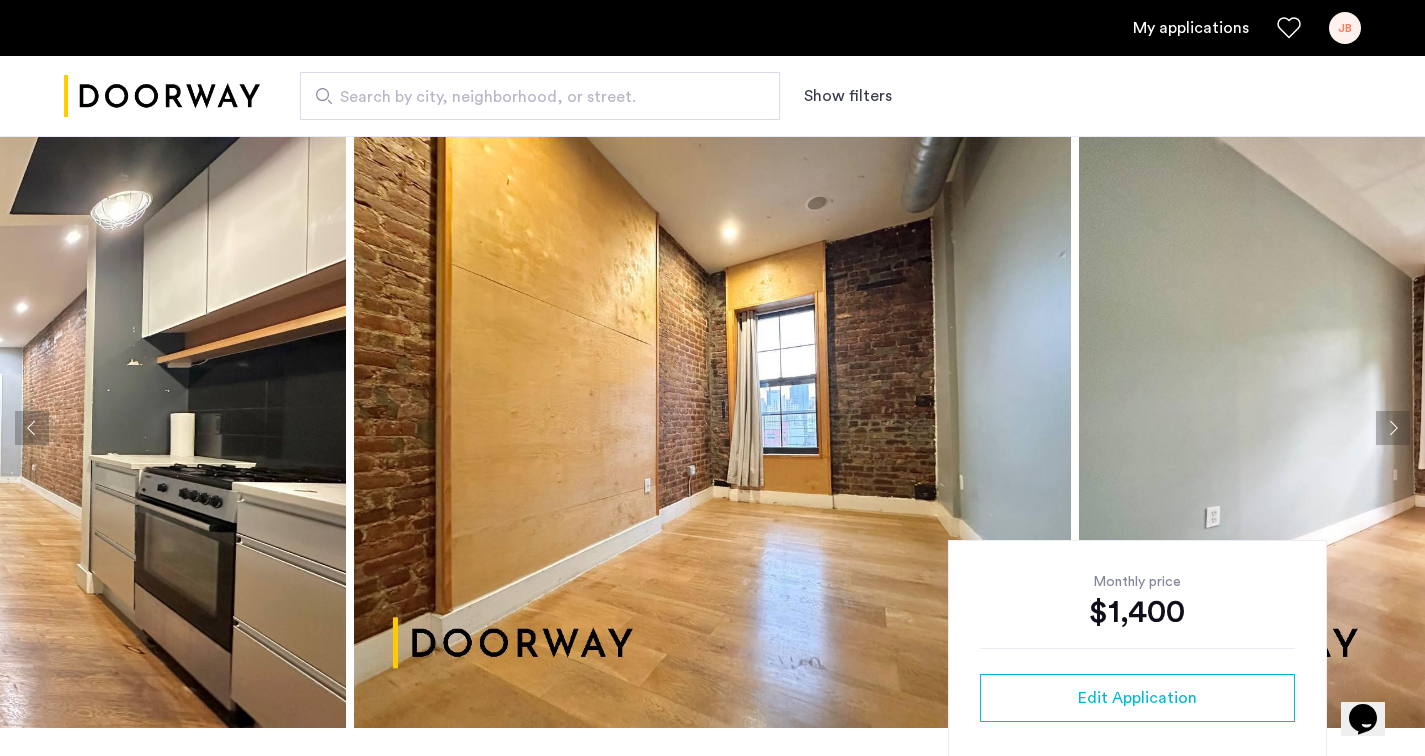 click 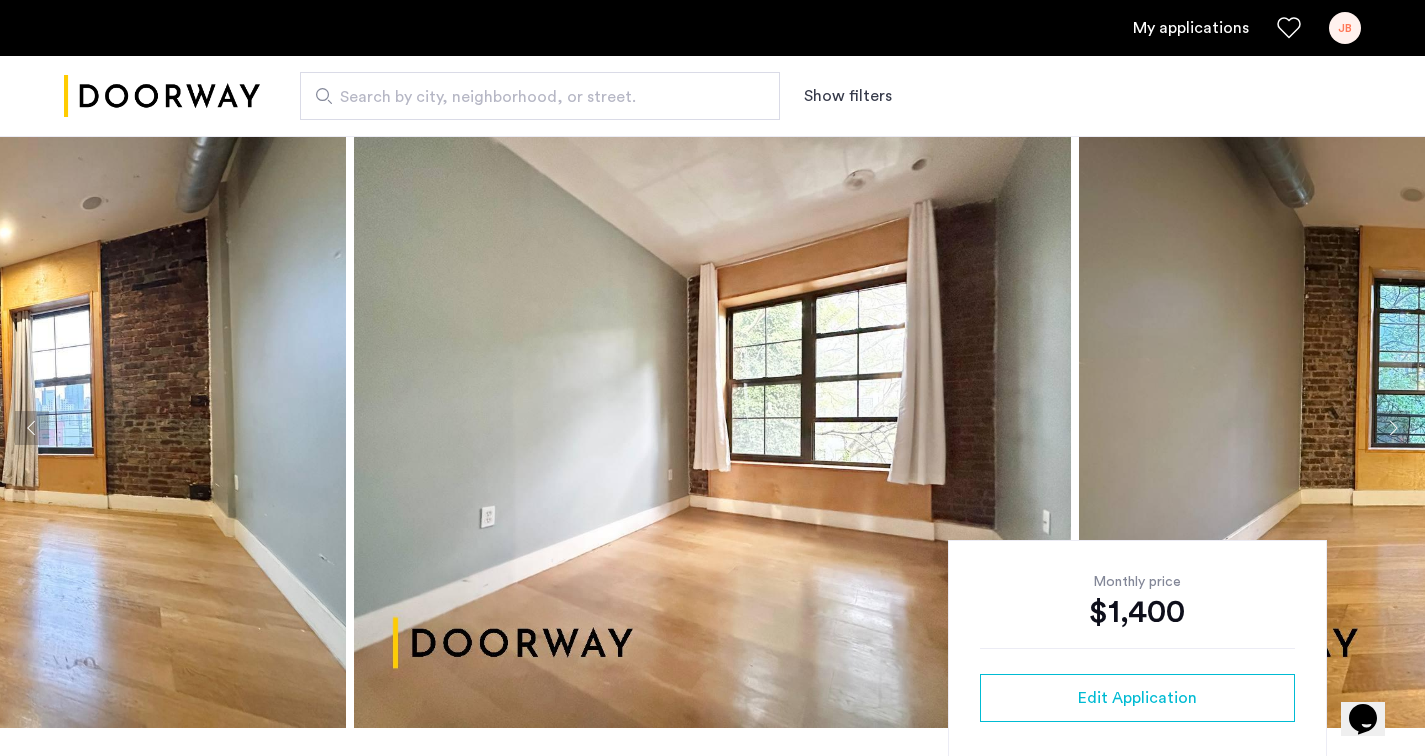 click 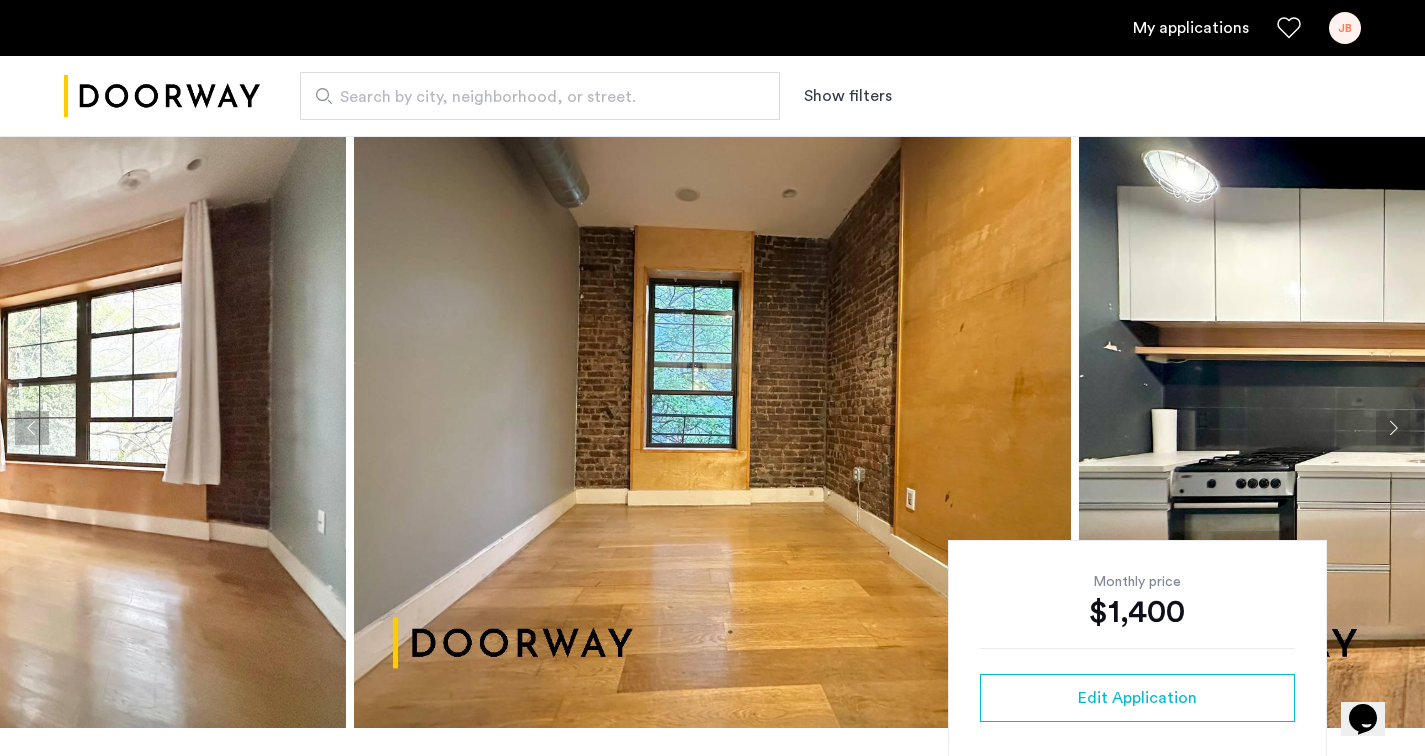 click 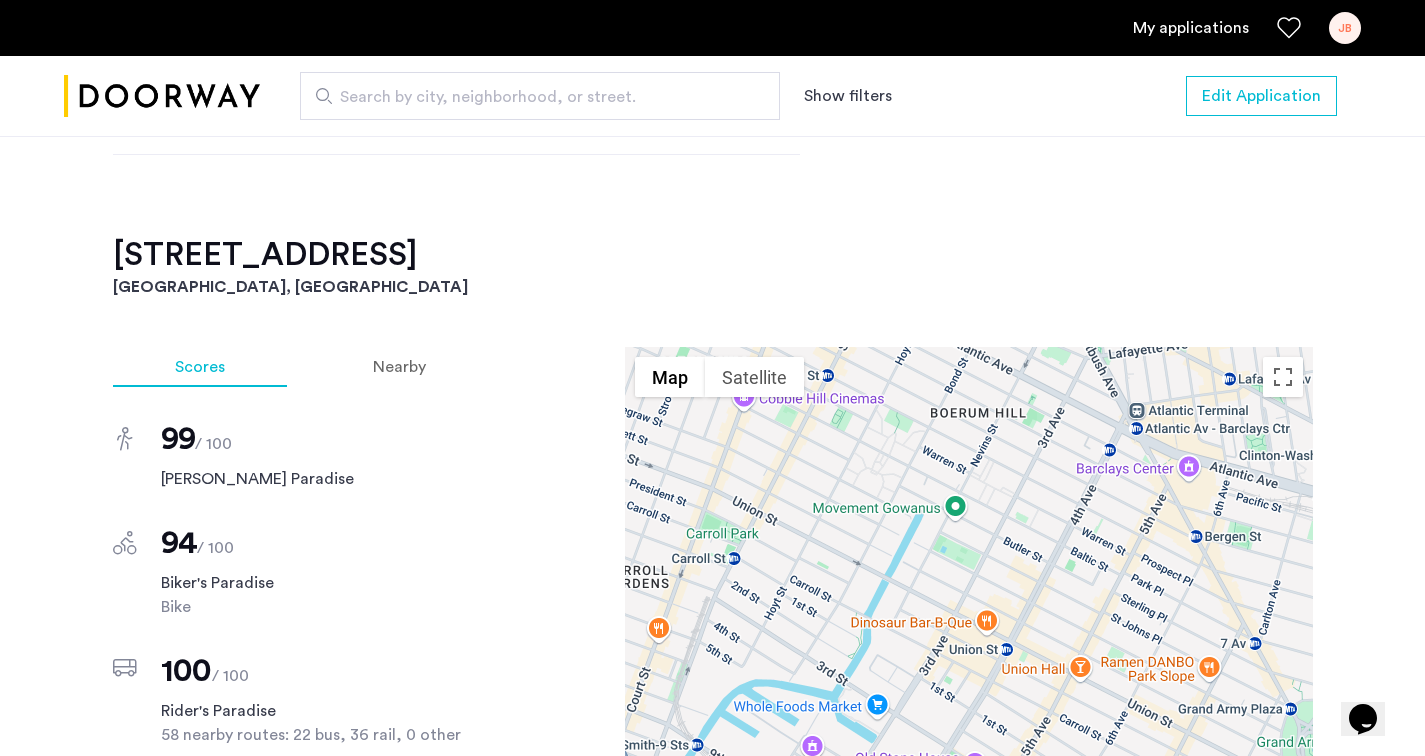 scroll, scrollTop: 1806, scrollLeft: 0, axis: vertical 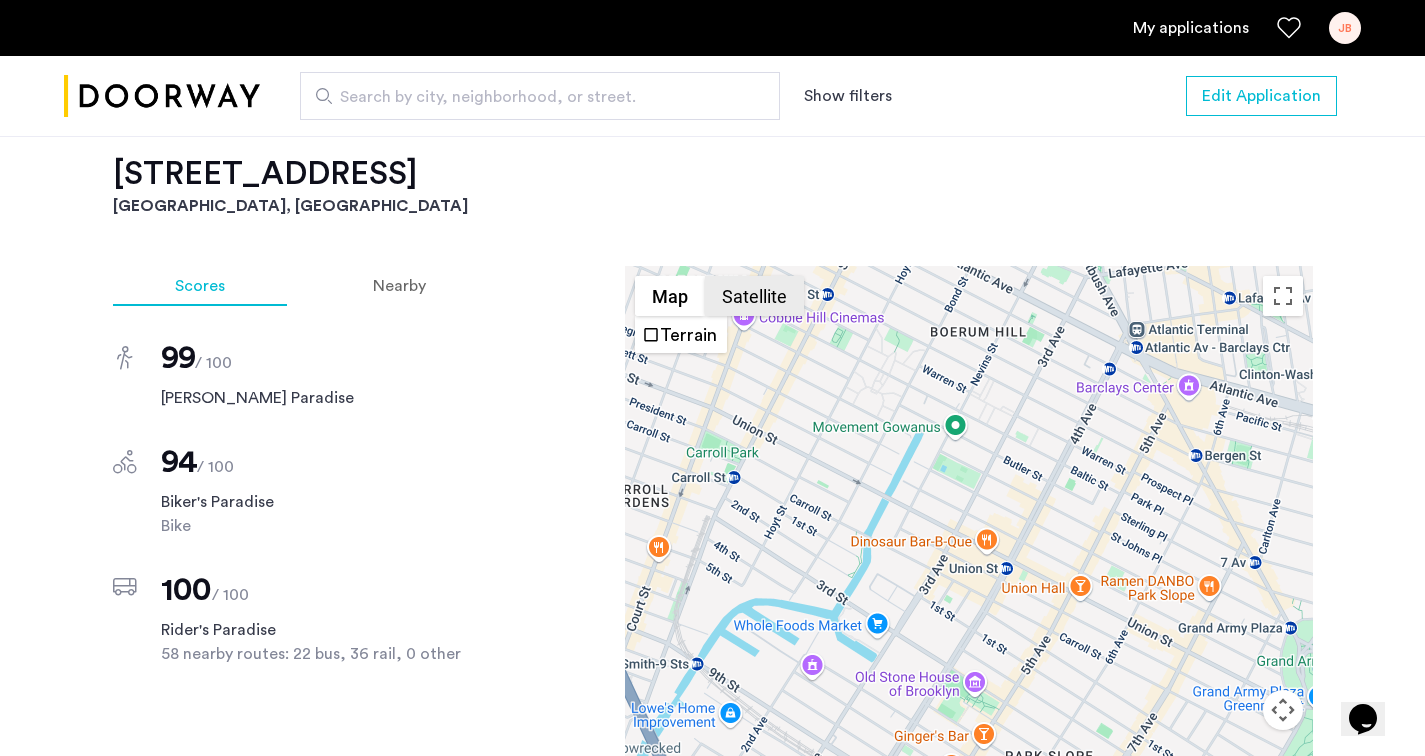 click on "Satellite" at bounding box center [754, 296] 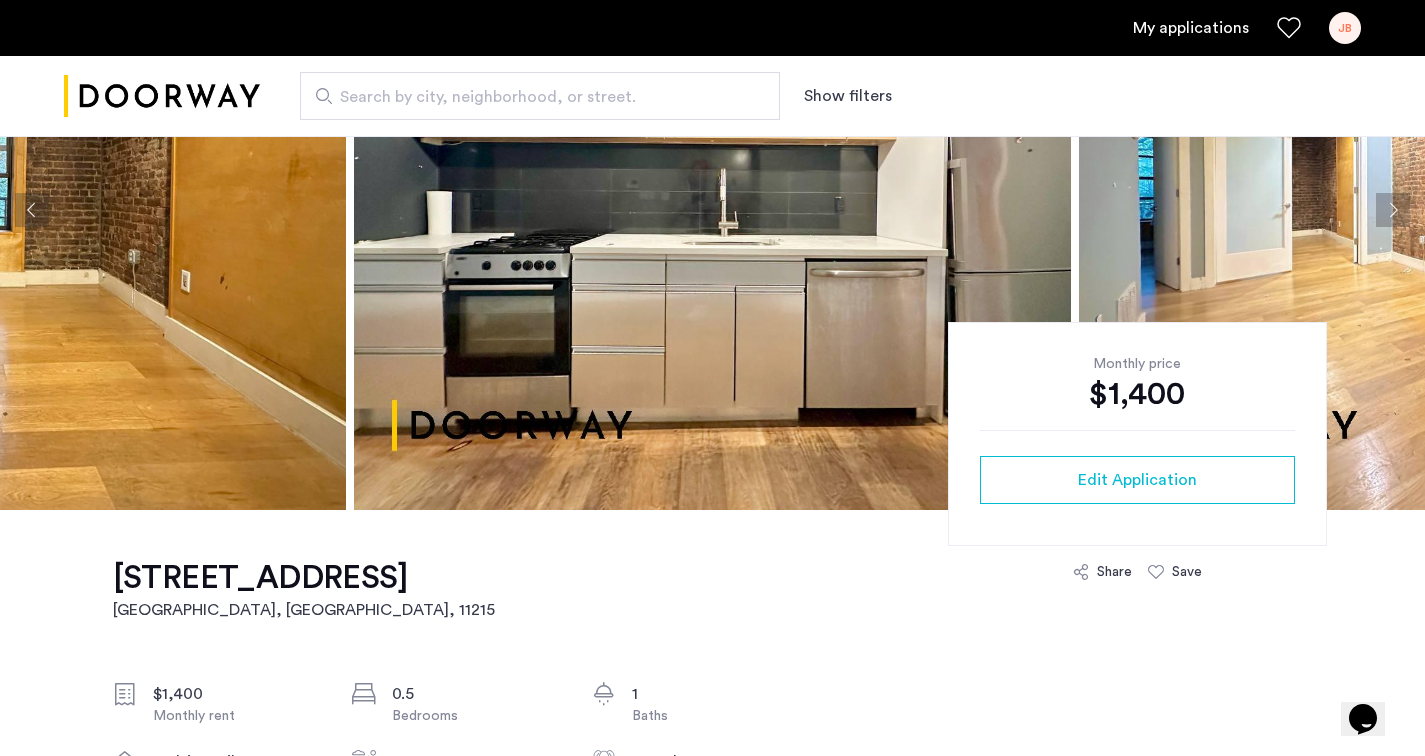 scroll, scrollTop: 0, scrollLeft: 0, axis: both 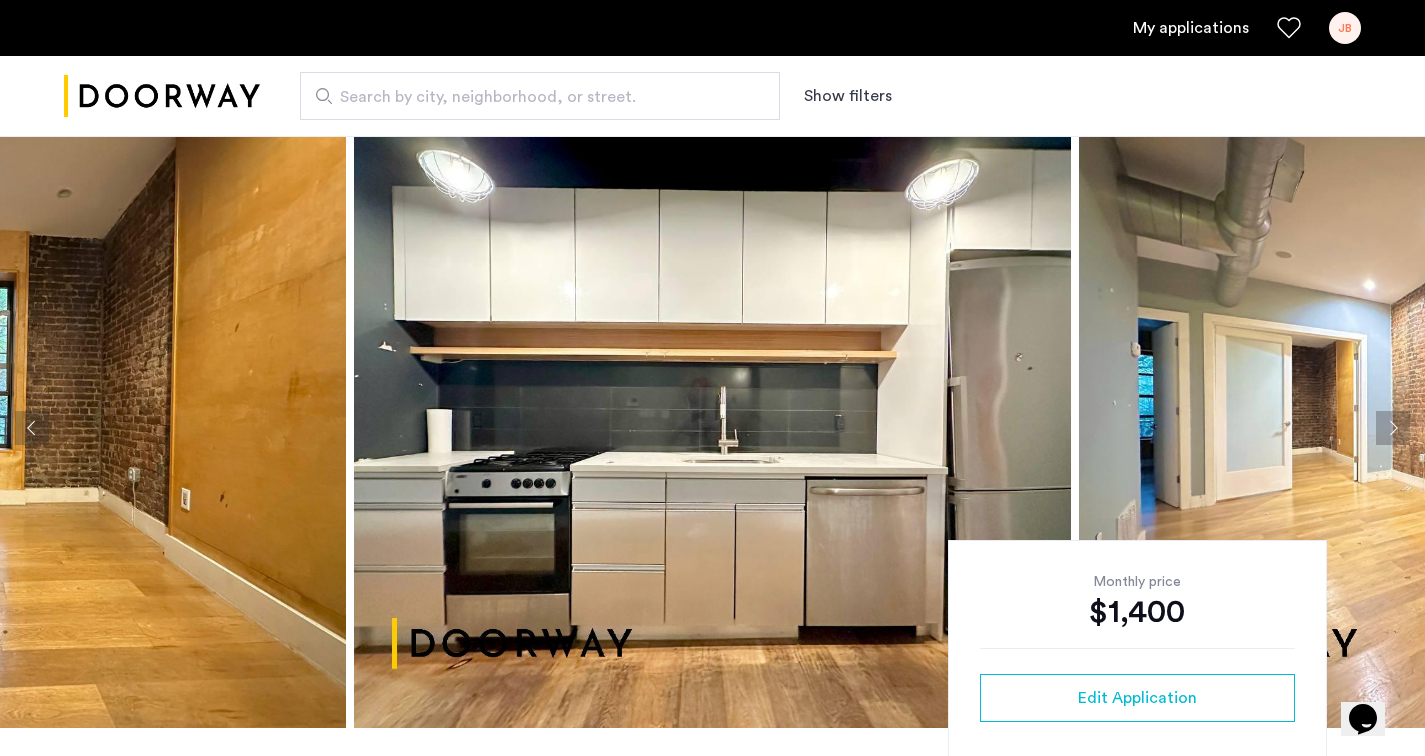 click 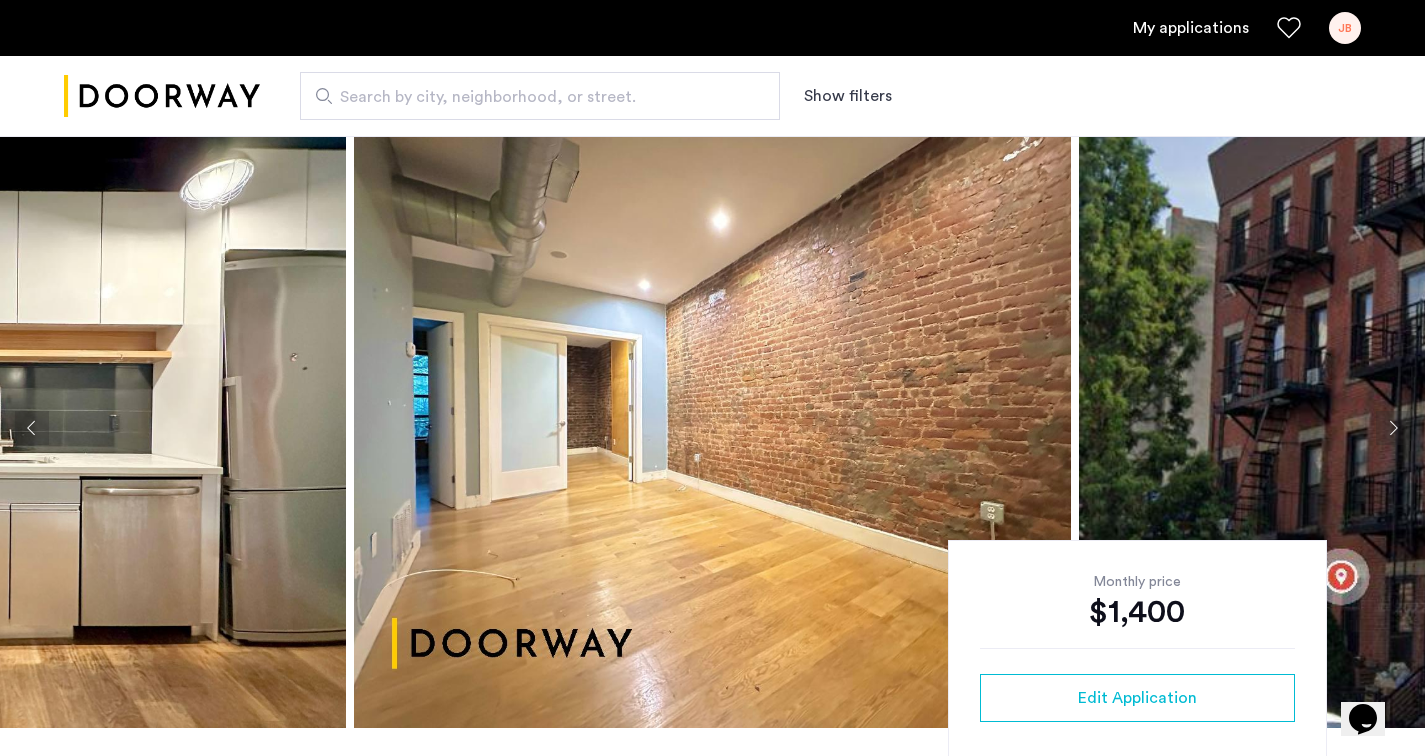 click 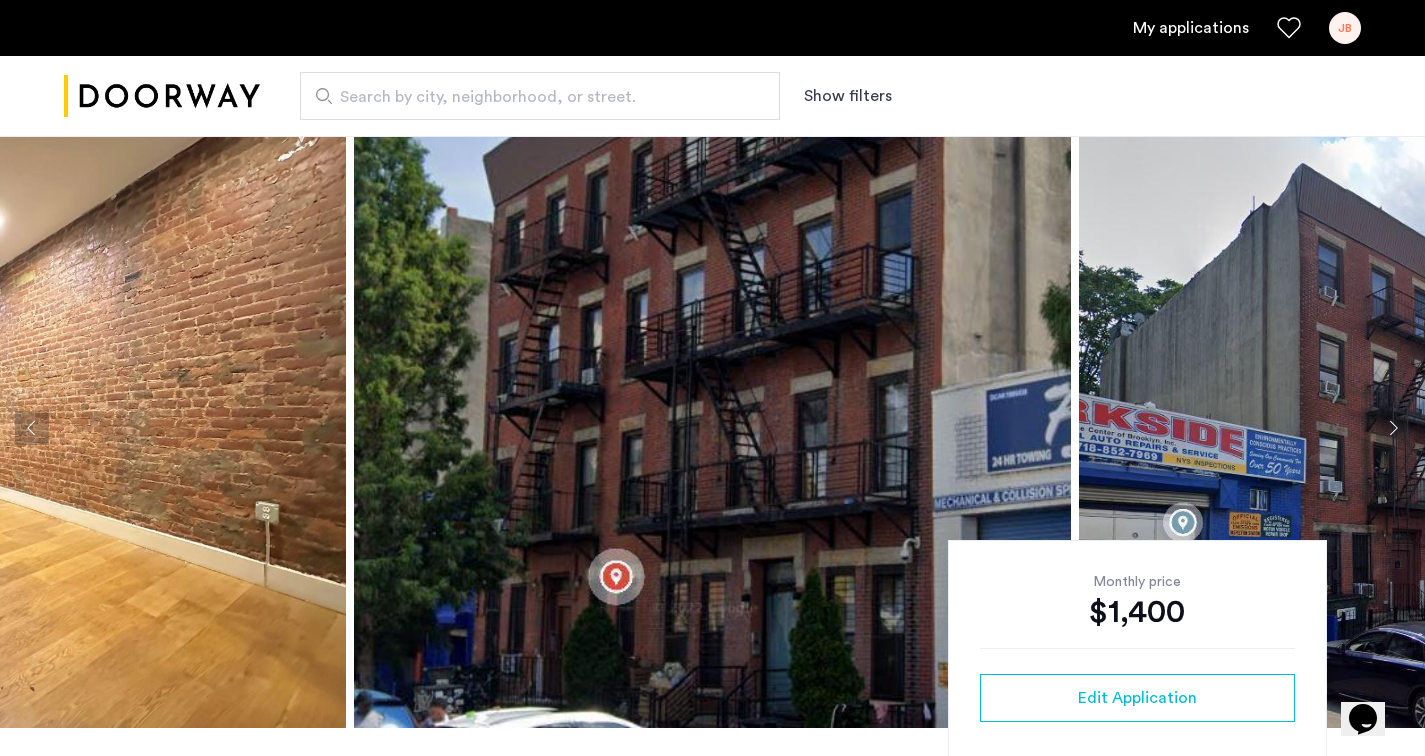 click 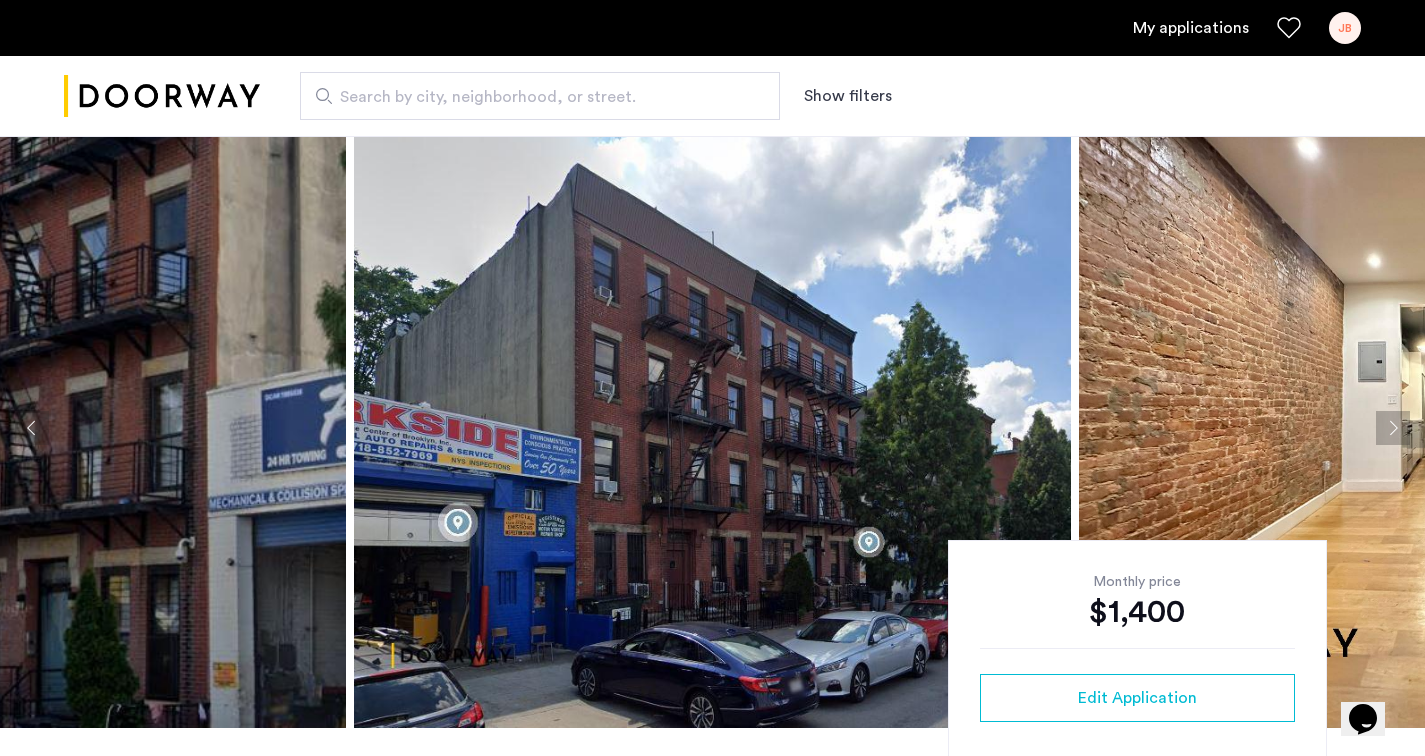 click 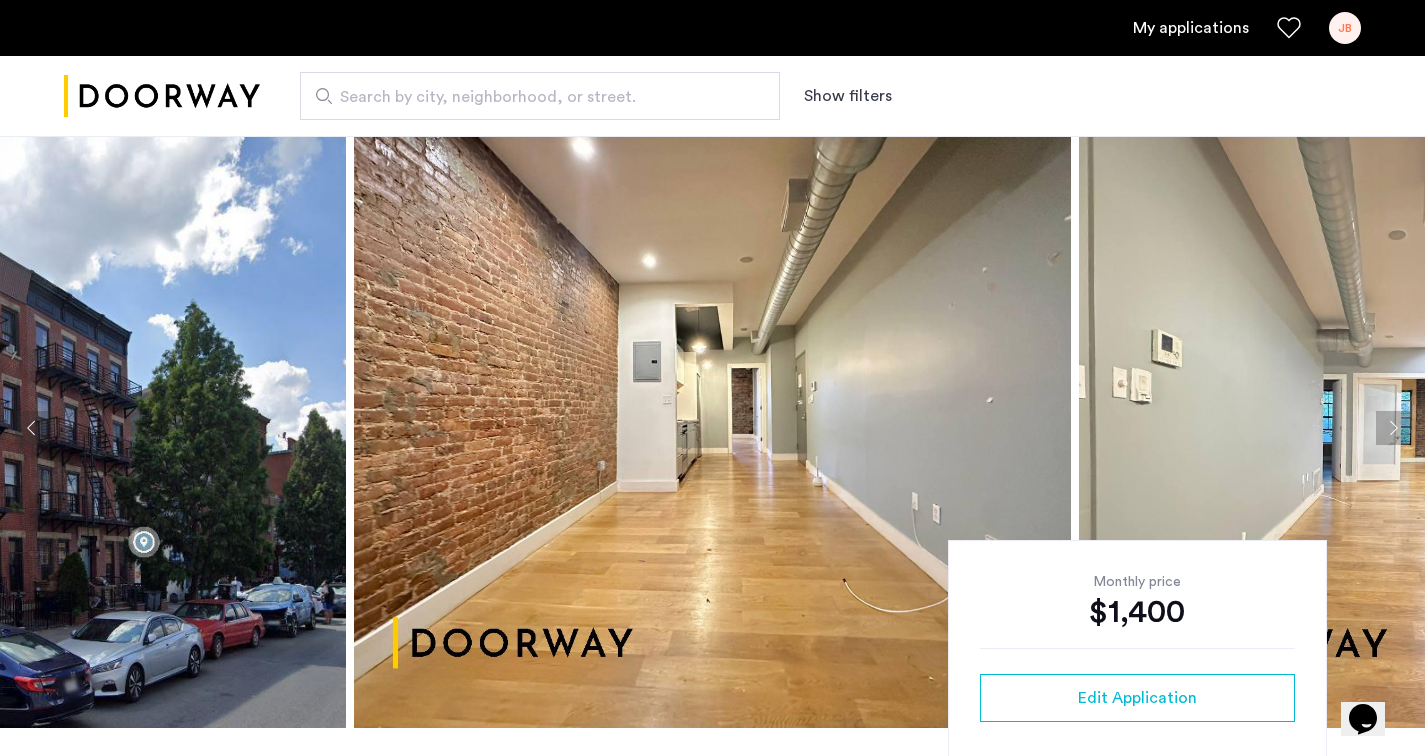 click 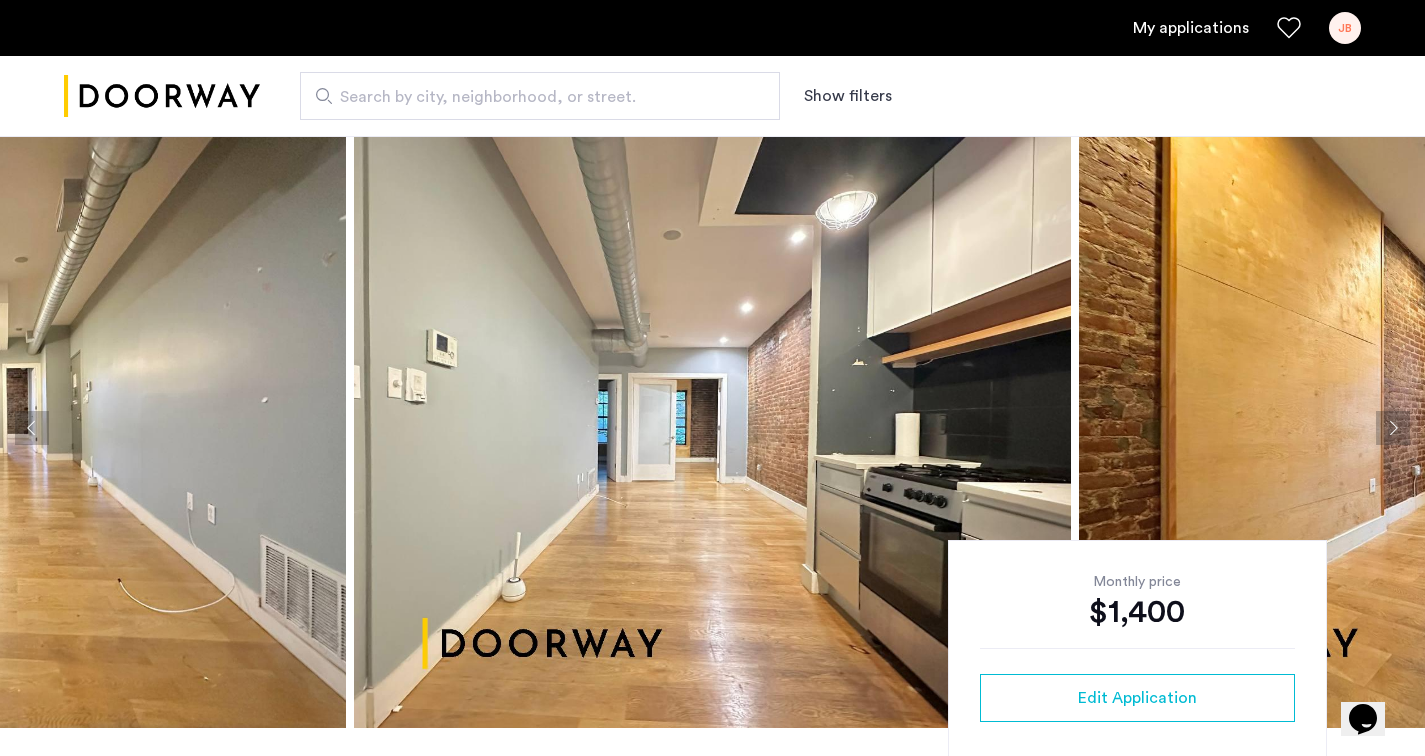 click 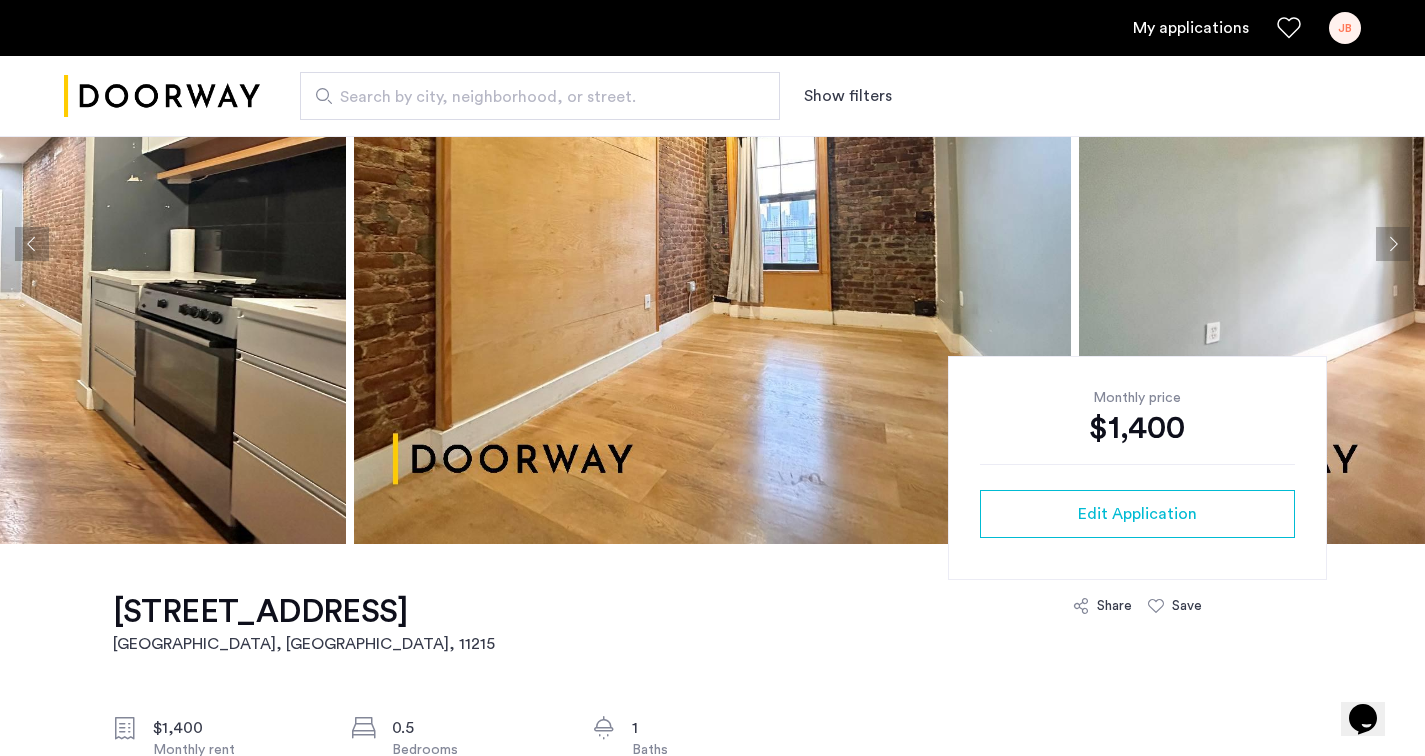 scroll, scrollTop: 0, scrollLeft: 0, axis: both 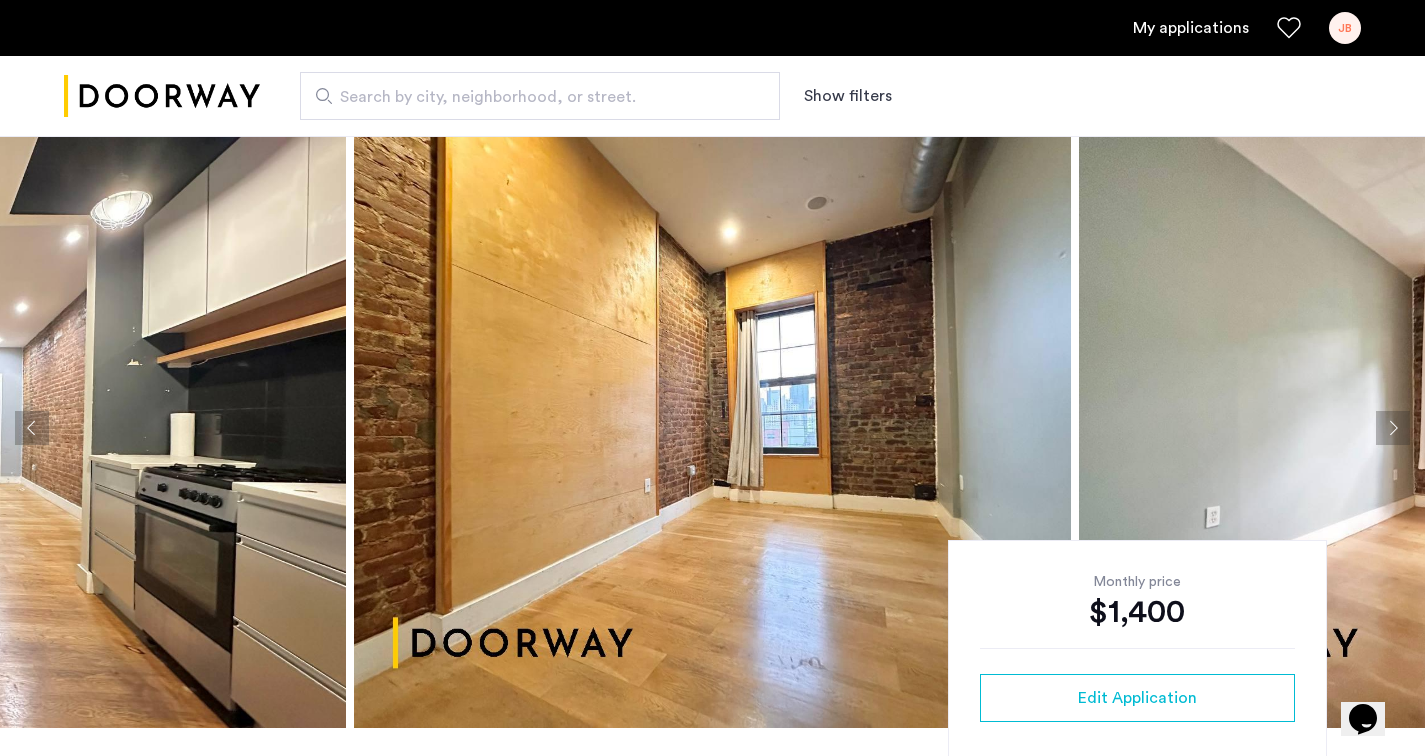 click 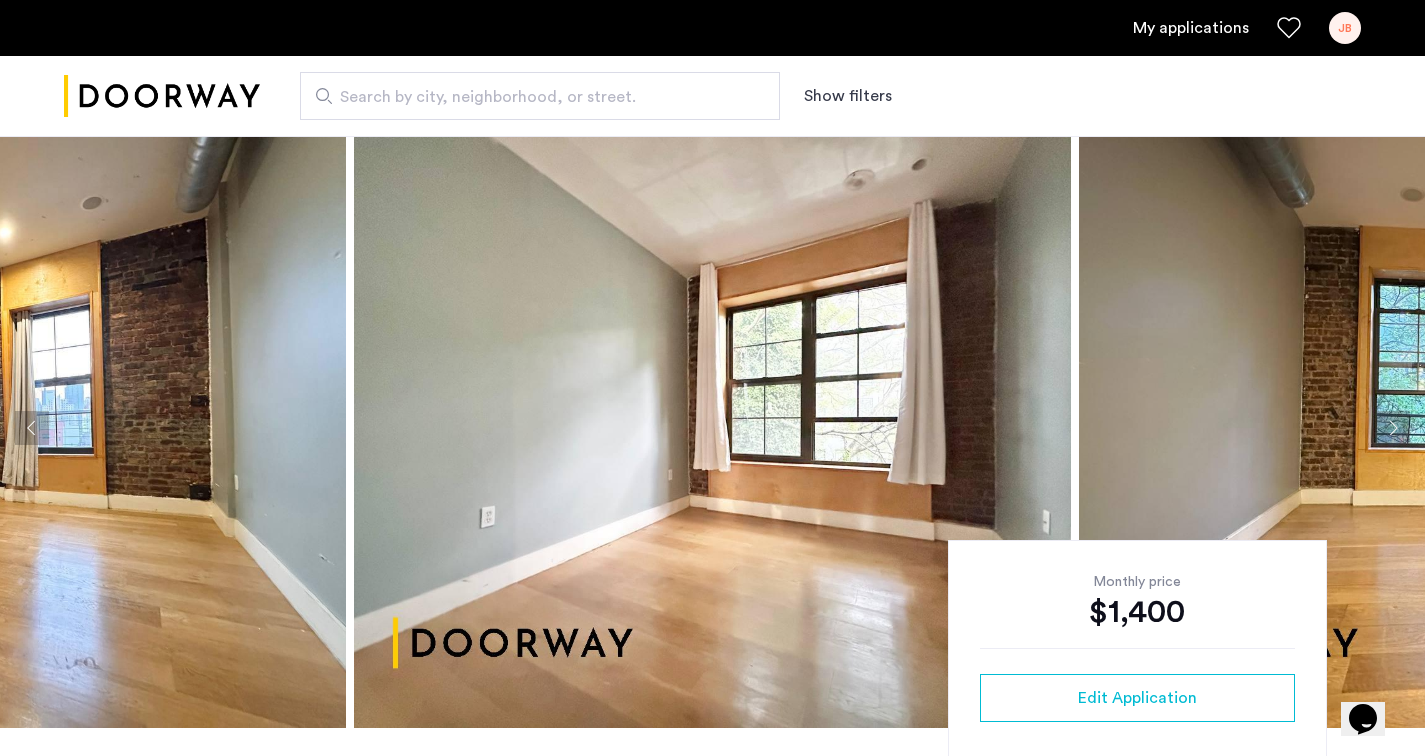 click 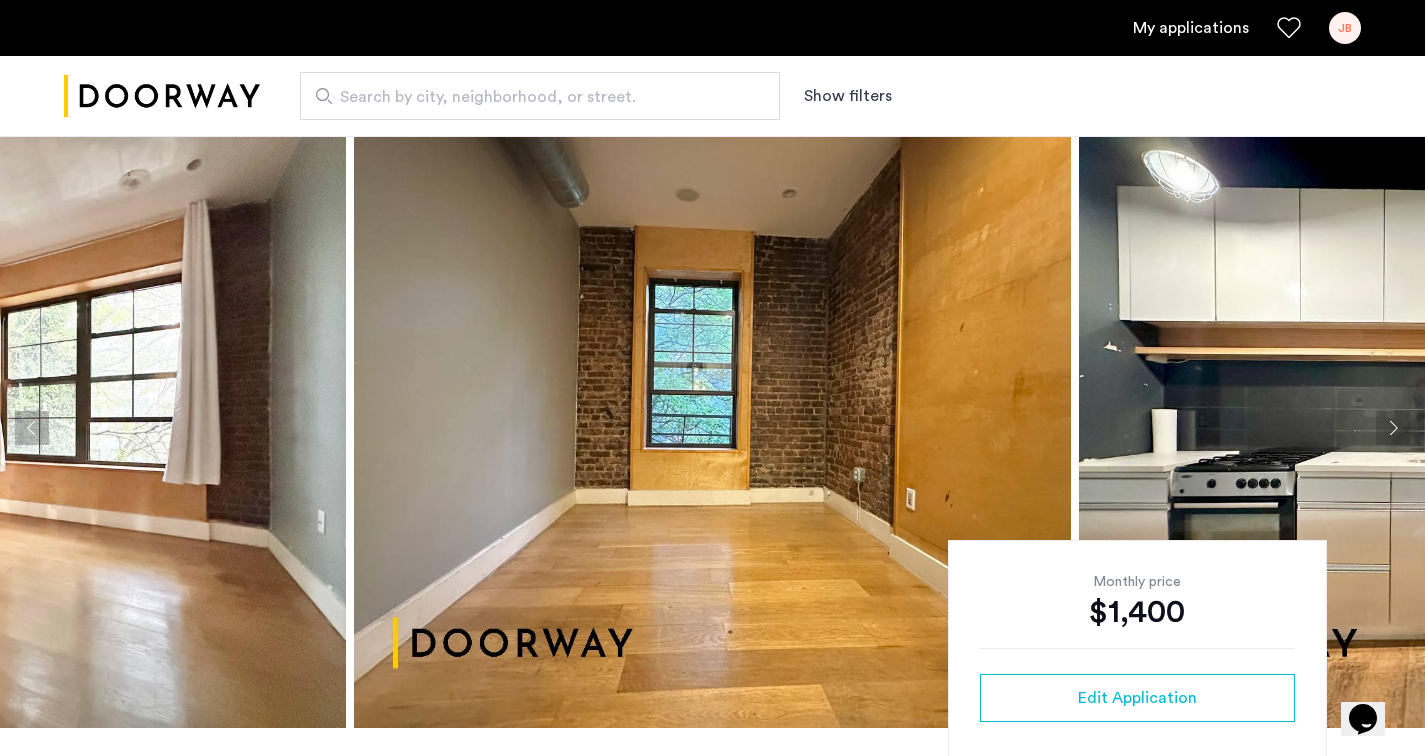 click on "Search by city, neighborhood, or street.  Show filters" at bounding box center (810, 96) 